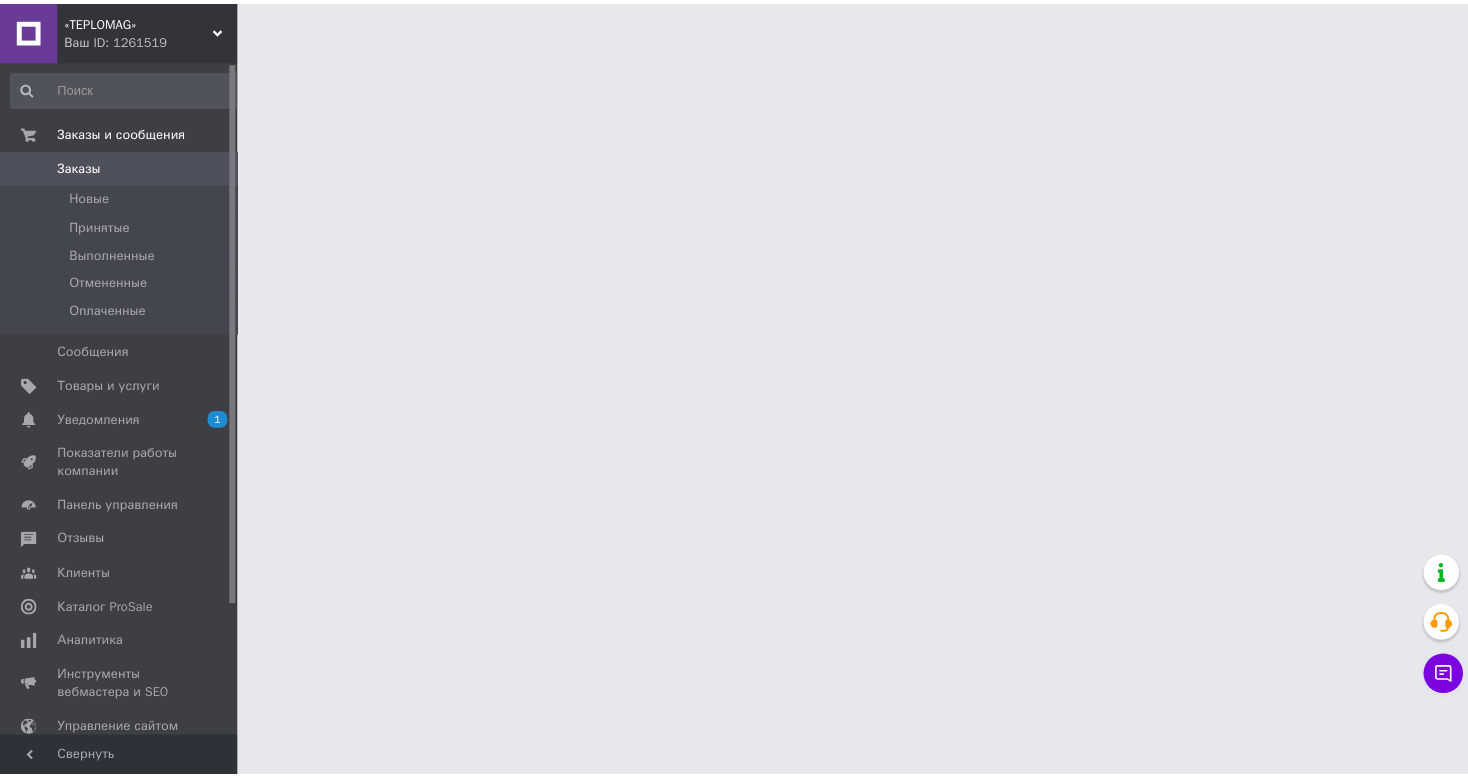 scroll, scrollTop: 0, scrollLeft: 0, axis: both 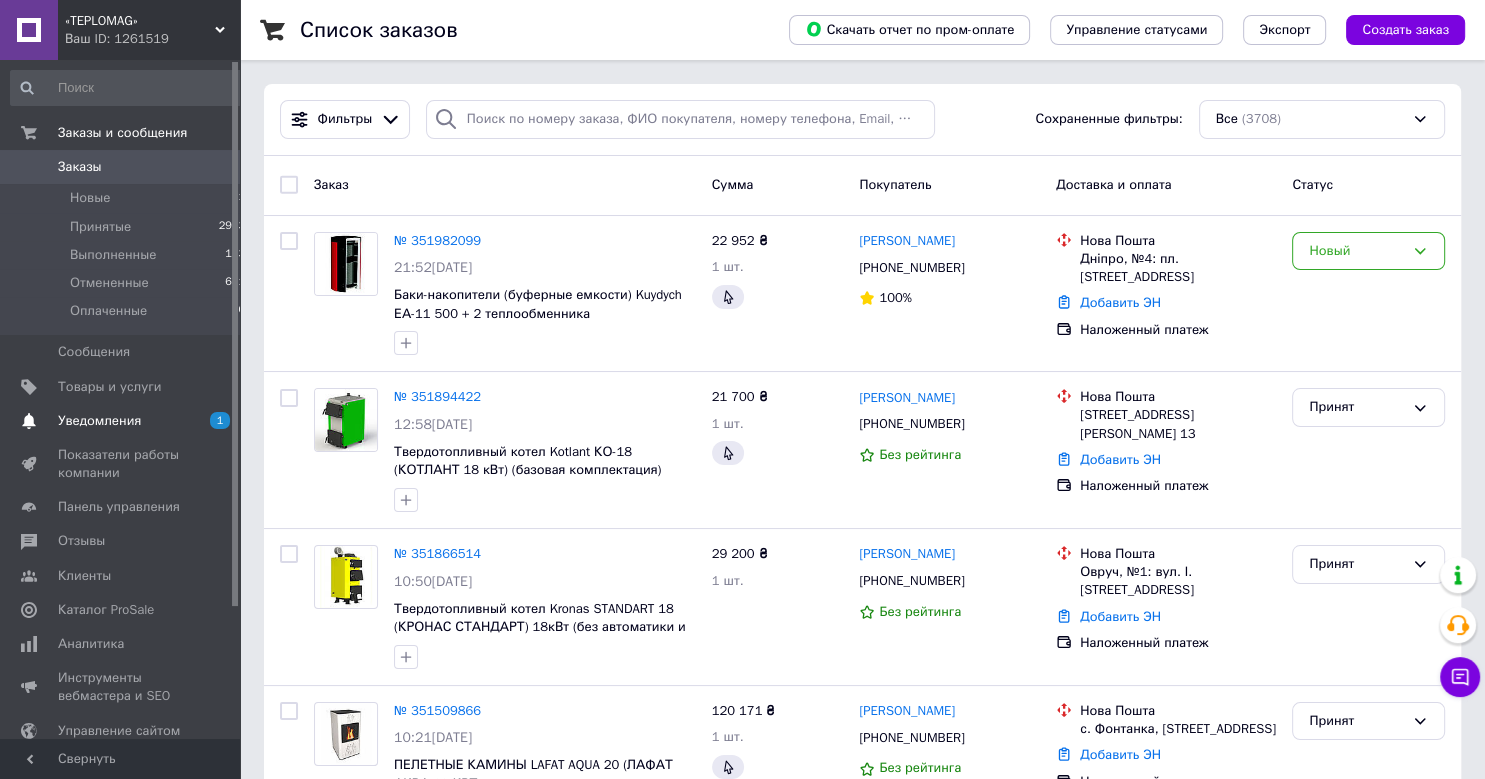 click on "Уведомления" at bounding box center (121, 421) 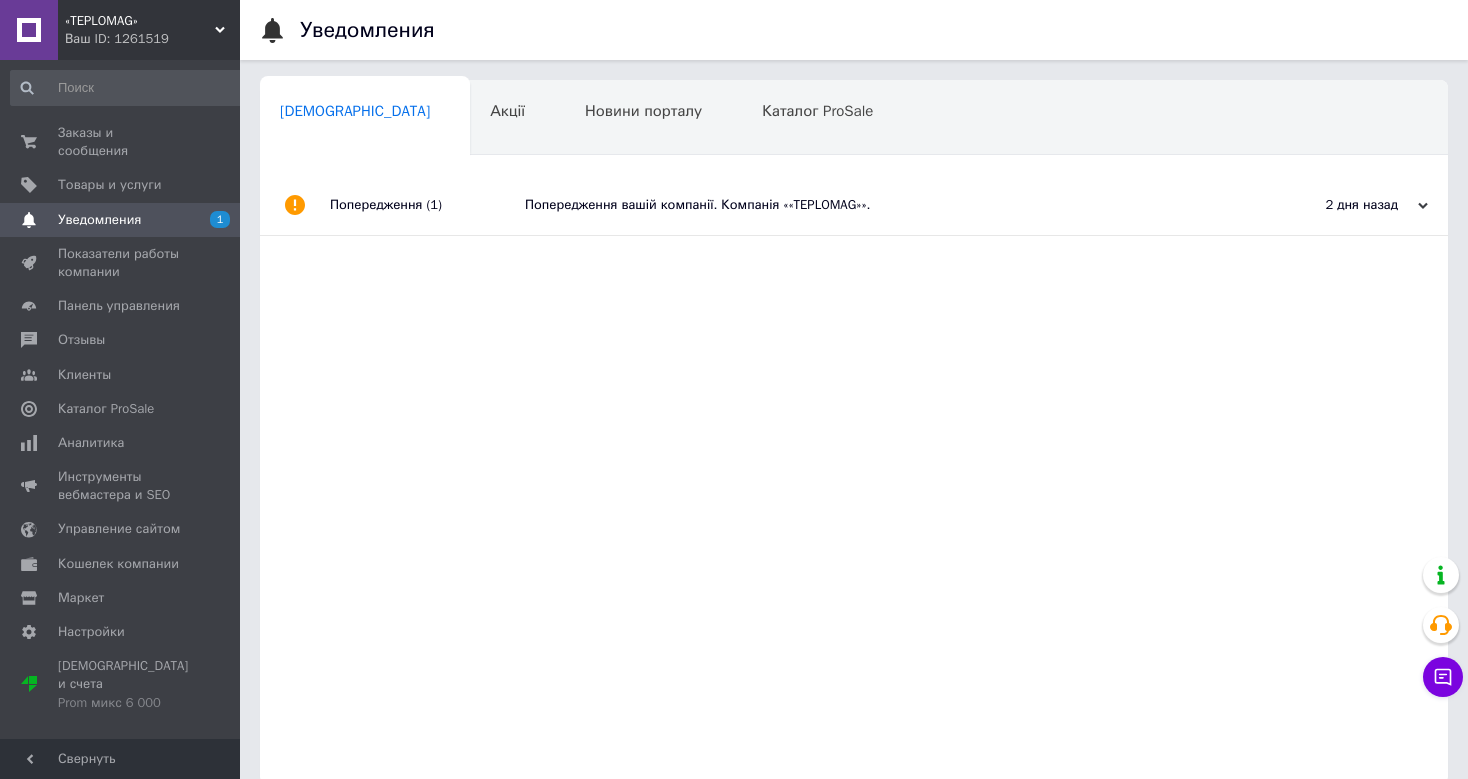 click on "Попередження   (1)" at bounding box center [427, 205] 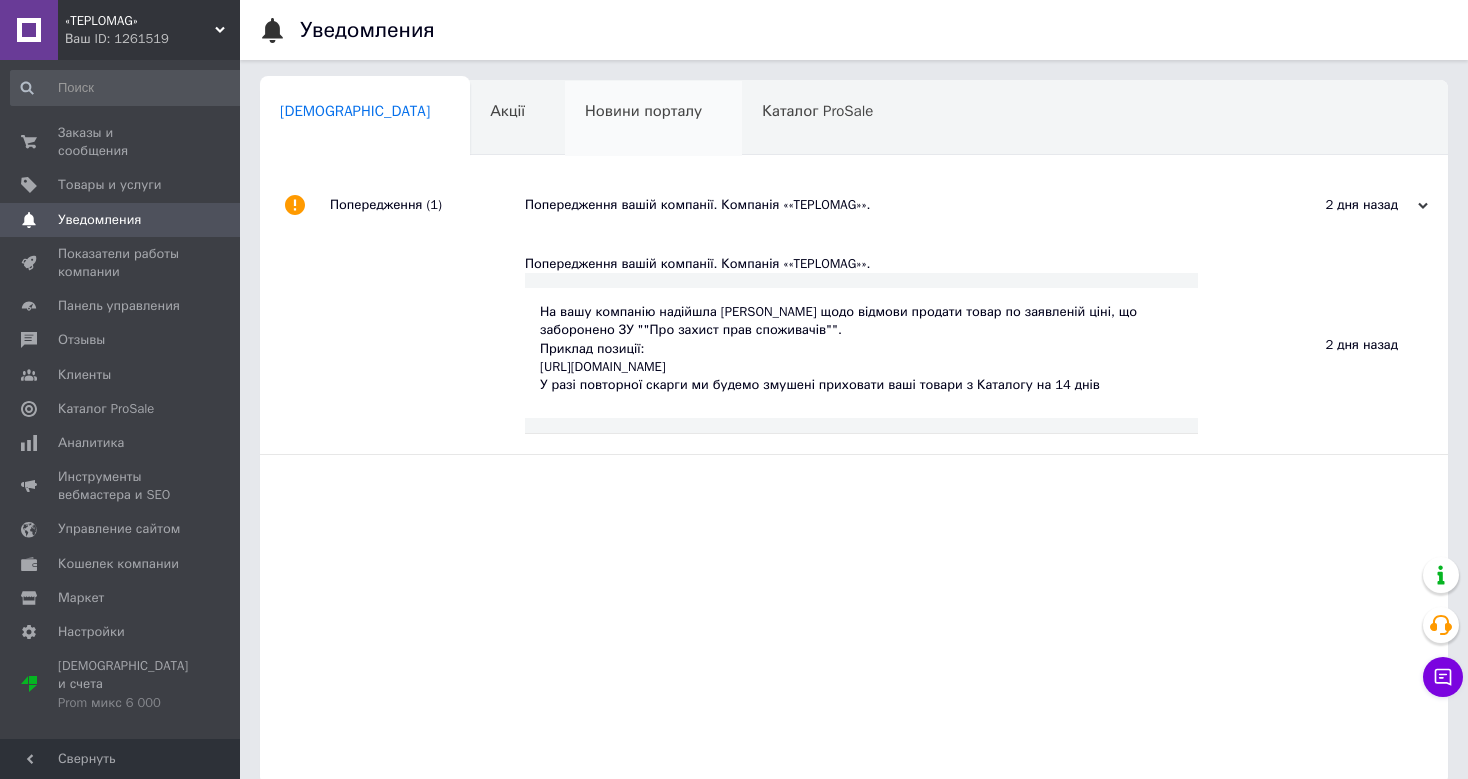 click on "Новини порталу 0" at bounding box center [653, 119] 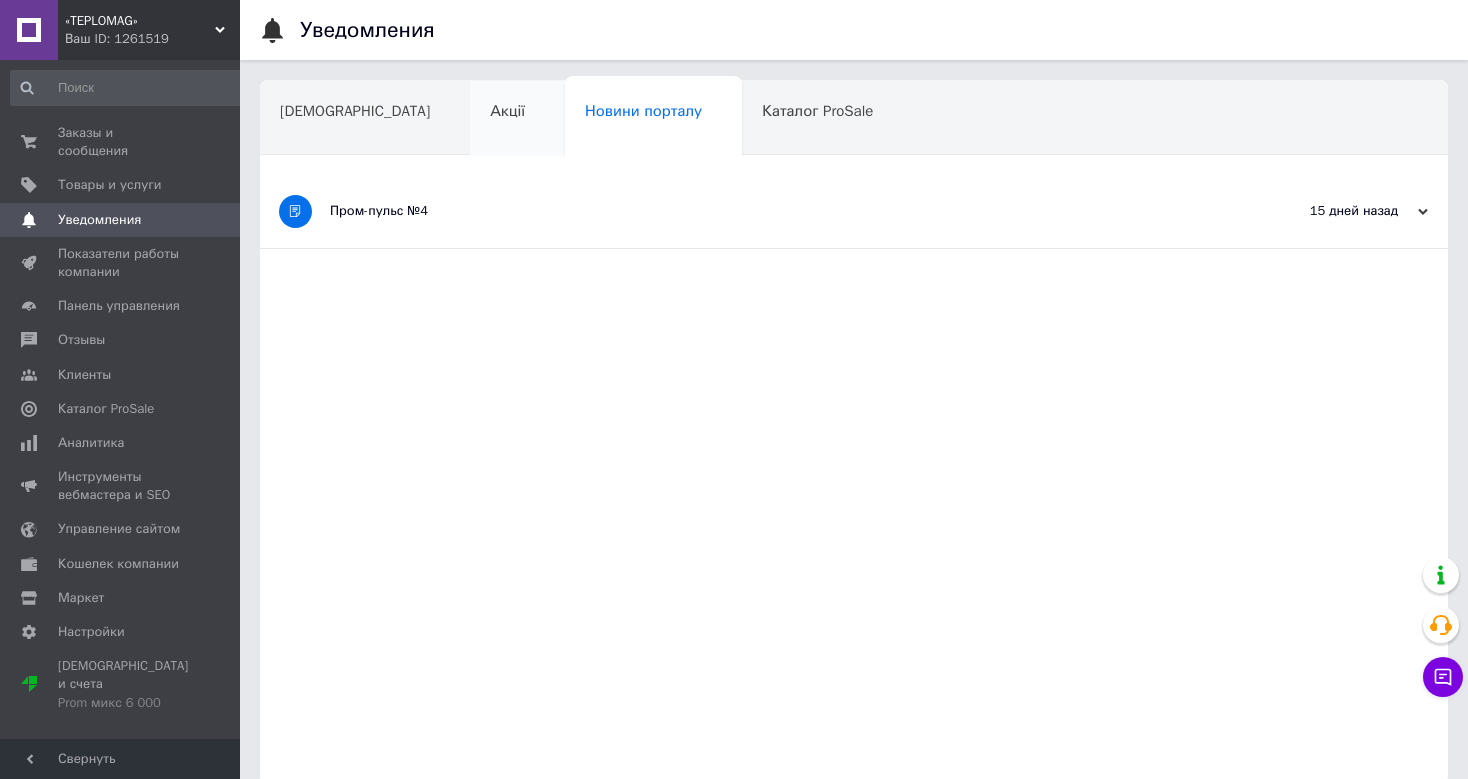 click on "Акції" at bounding box center (517, 119) 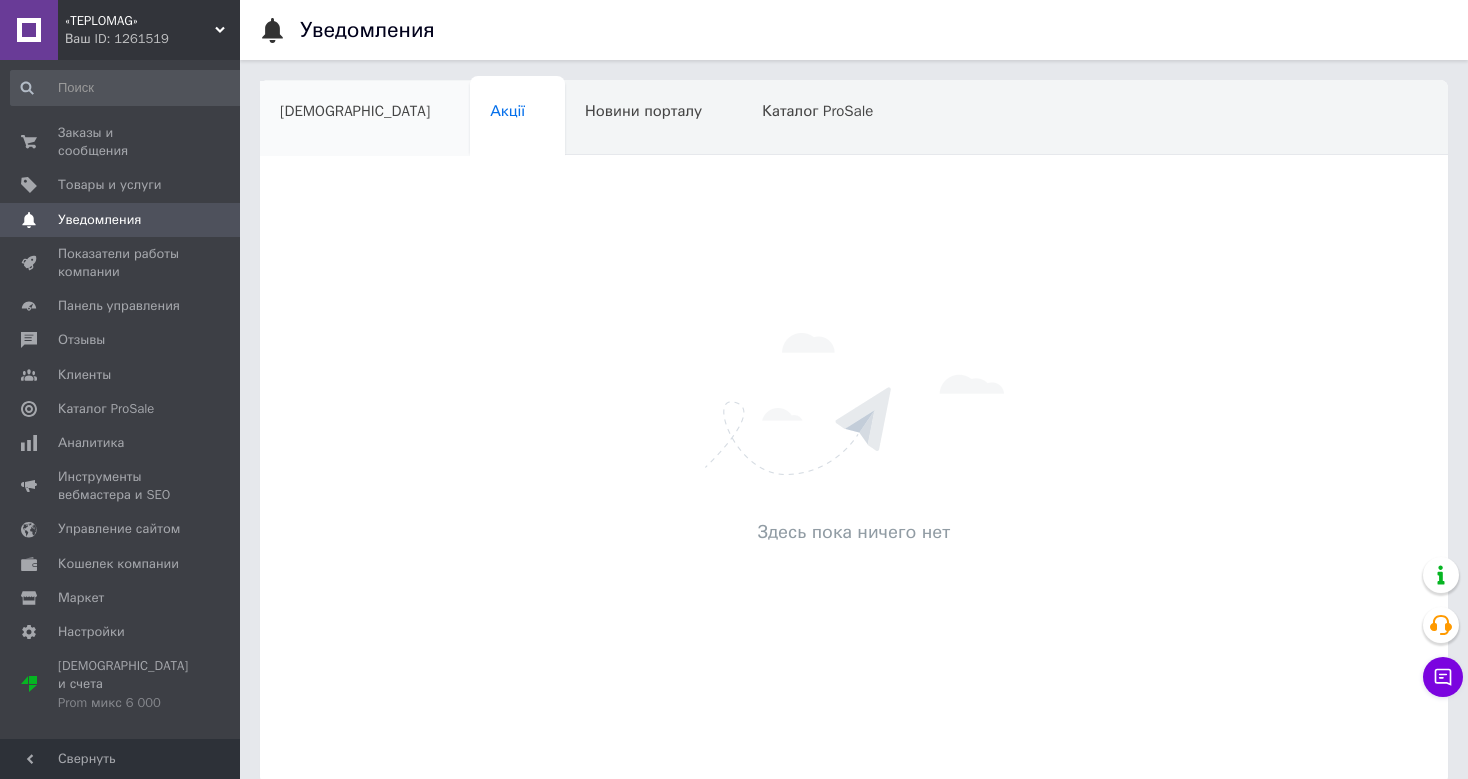 click on "[DEMOGRAPHIC_DATA]" at bounding box center [365, 119] 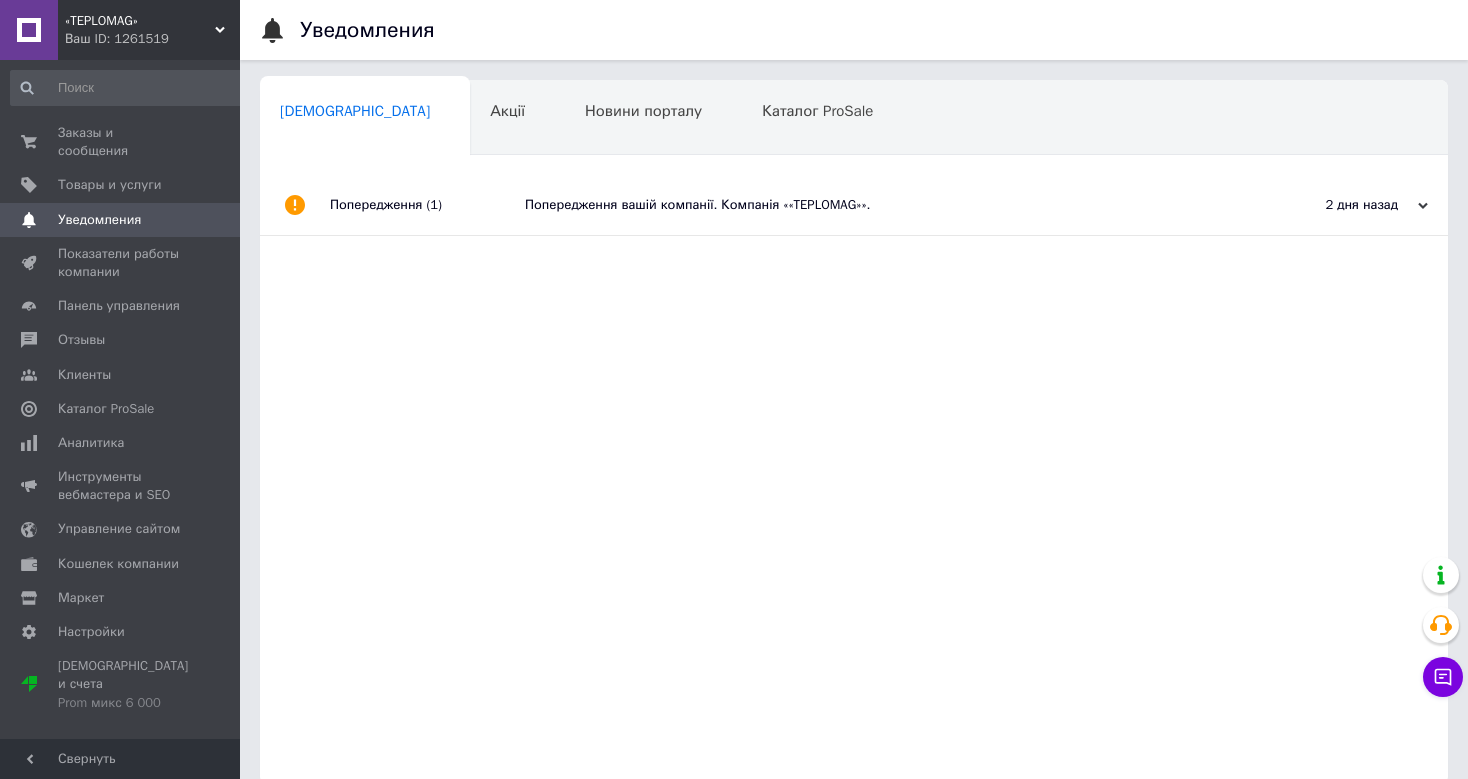 click on "2 дня назад" at bounding box center [1328, 205] 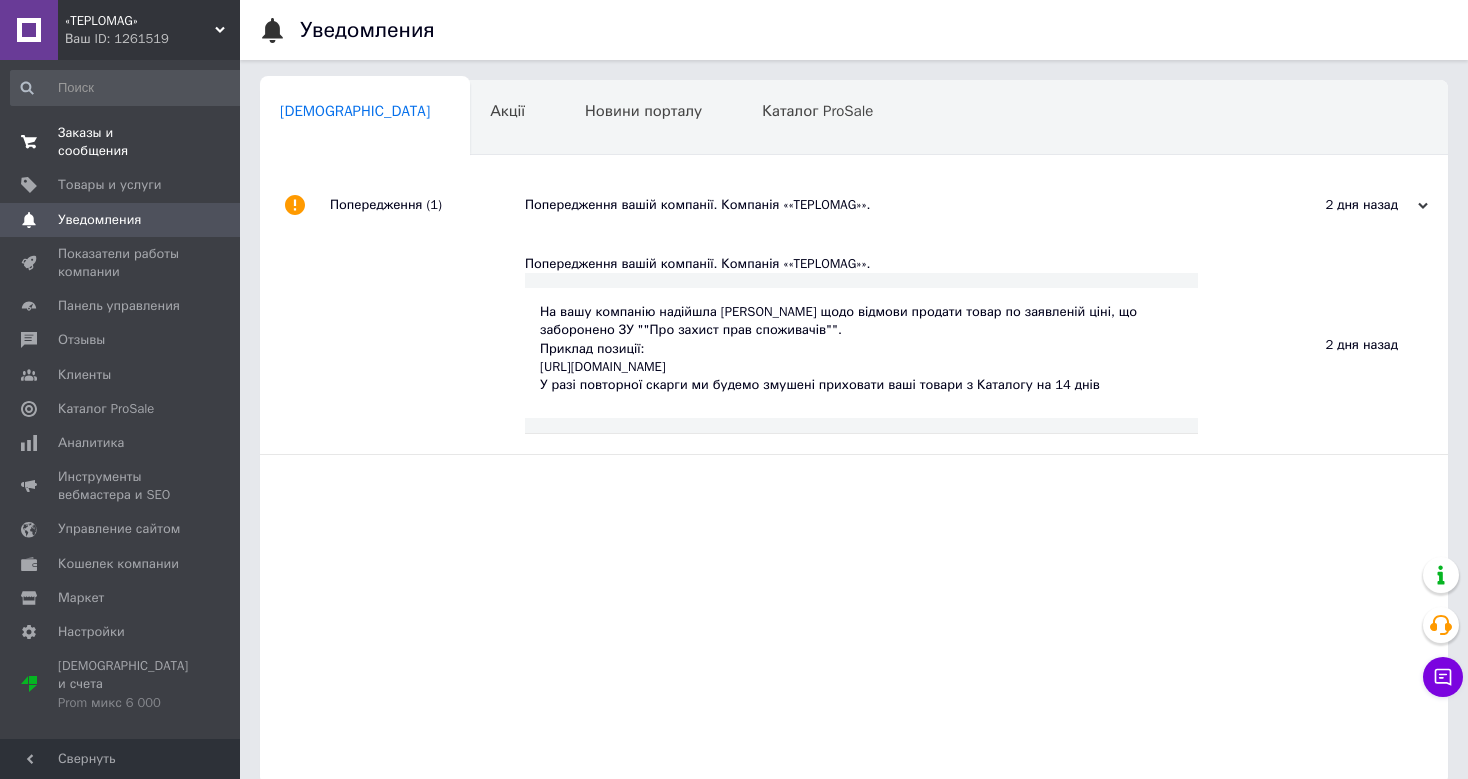 click on "Заказы и сообщения" at bounding box center (121, 142) 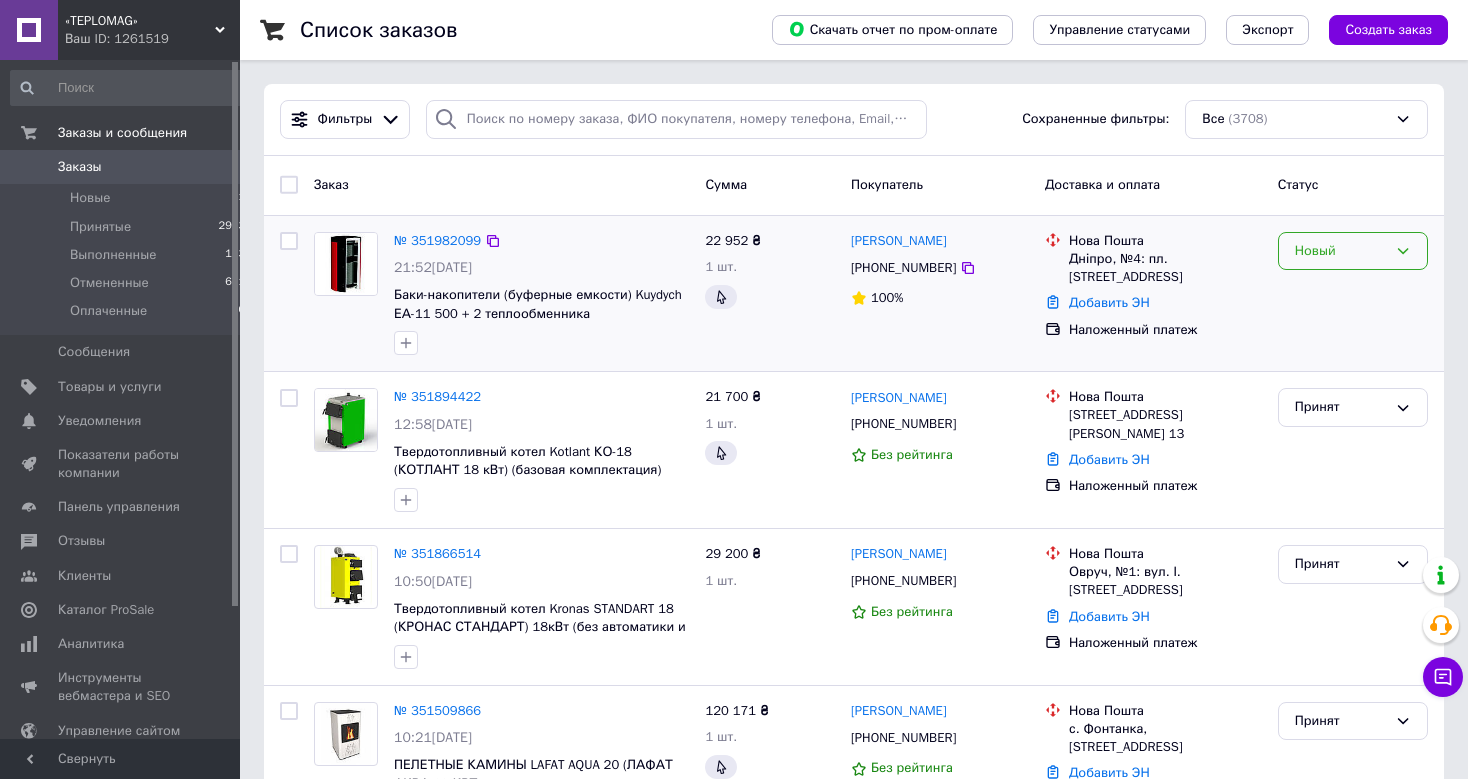 click on "Новый" at bounding box center [1341, 251] 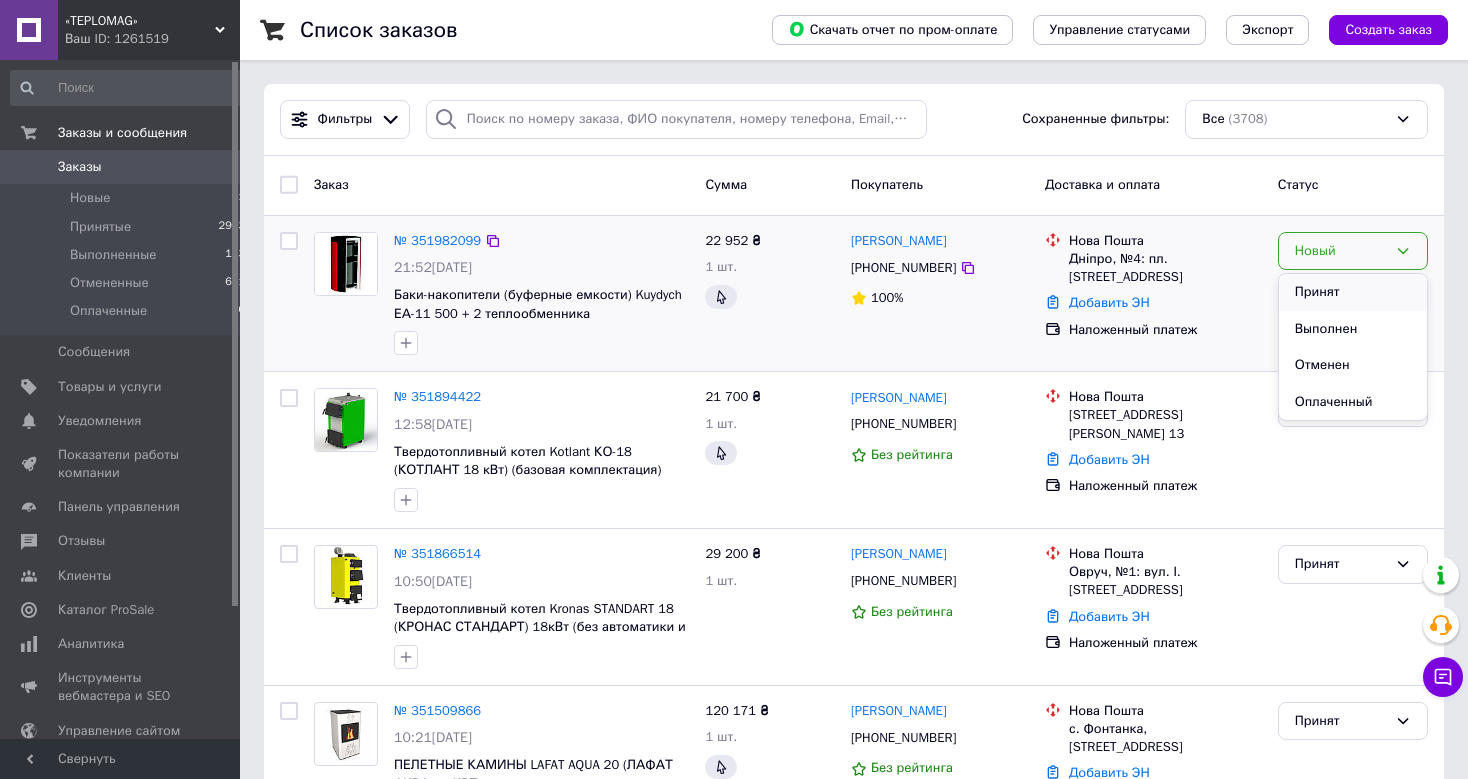 click on "Принят" at bounding box center (1353, 292) 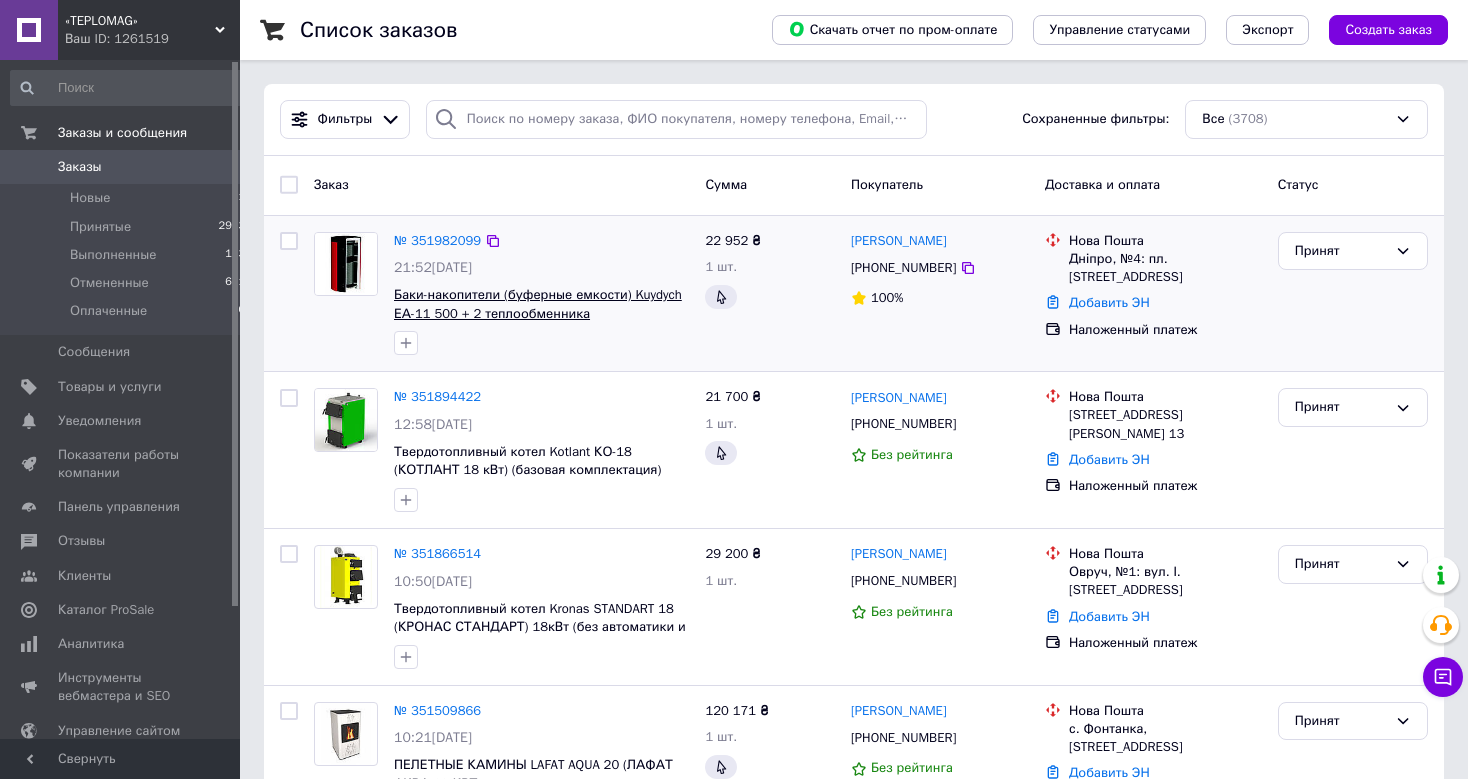 click on "Баки-накопители (буферные емкости) Kuydych ЕА-11 500 + 2 теплообменника" at bounding box center [538, 304] 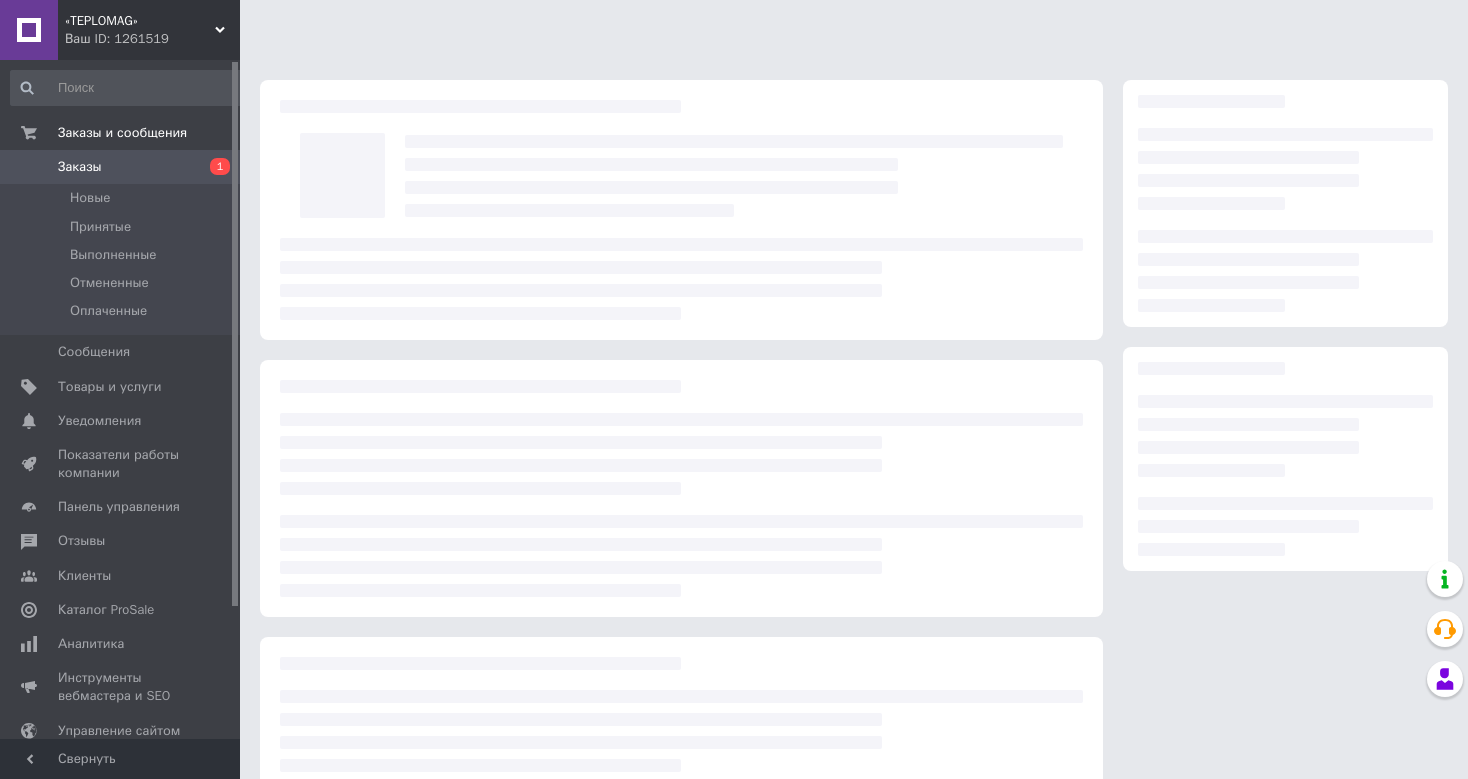 scroll, scrollTop: 0, scrollLeft: 0, axis: both 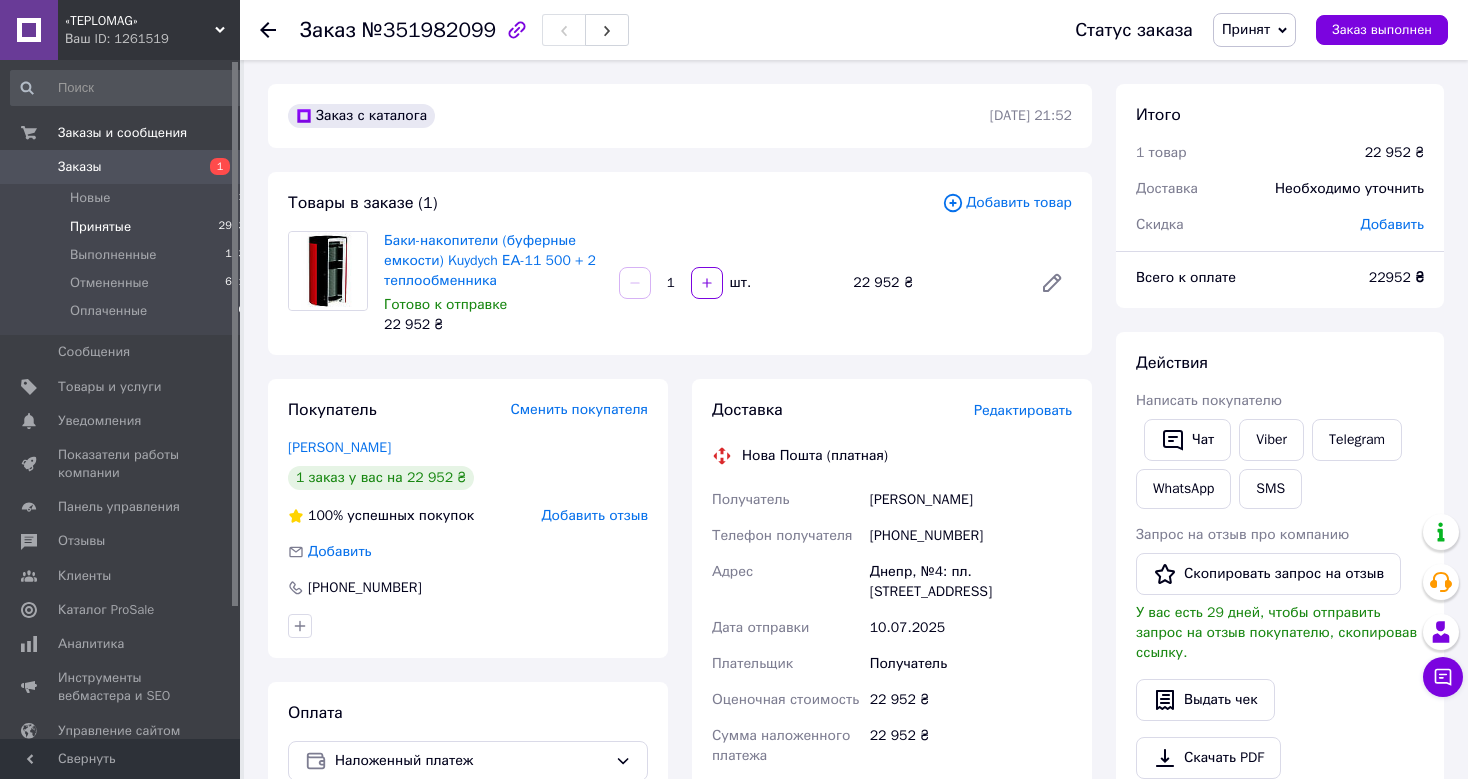 click on "Принятые" at bounding box center (100, 227) 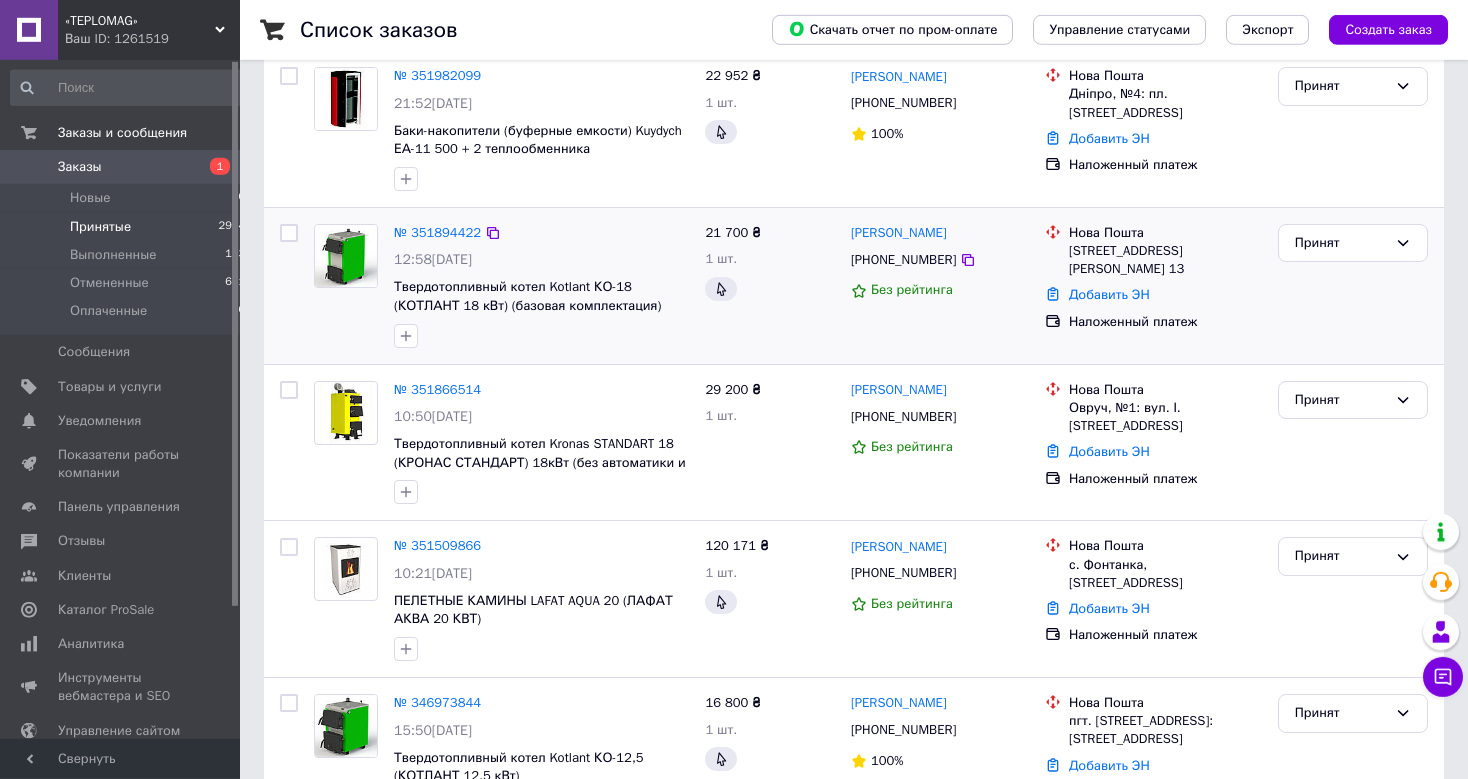 scroll, scrollTop: 316, scrollLeft: 0, axis: vertical 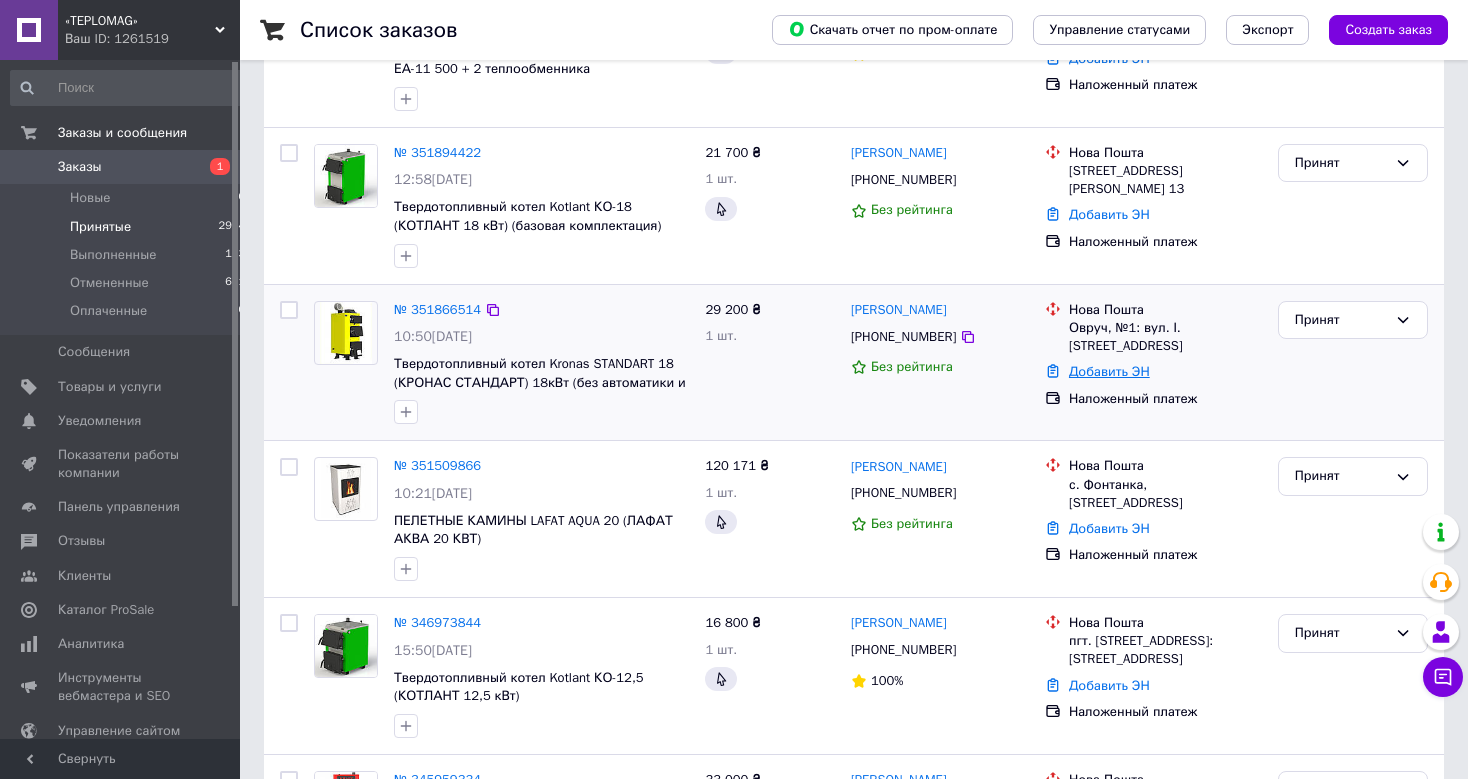 click on "Добавить ЭН" at bounding box center [1109, 371] 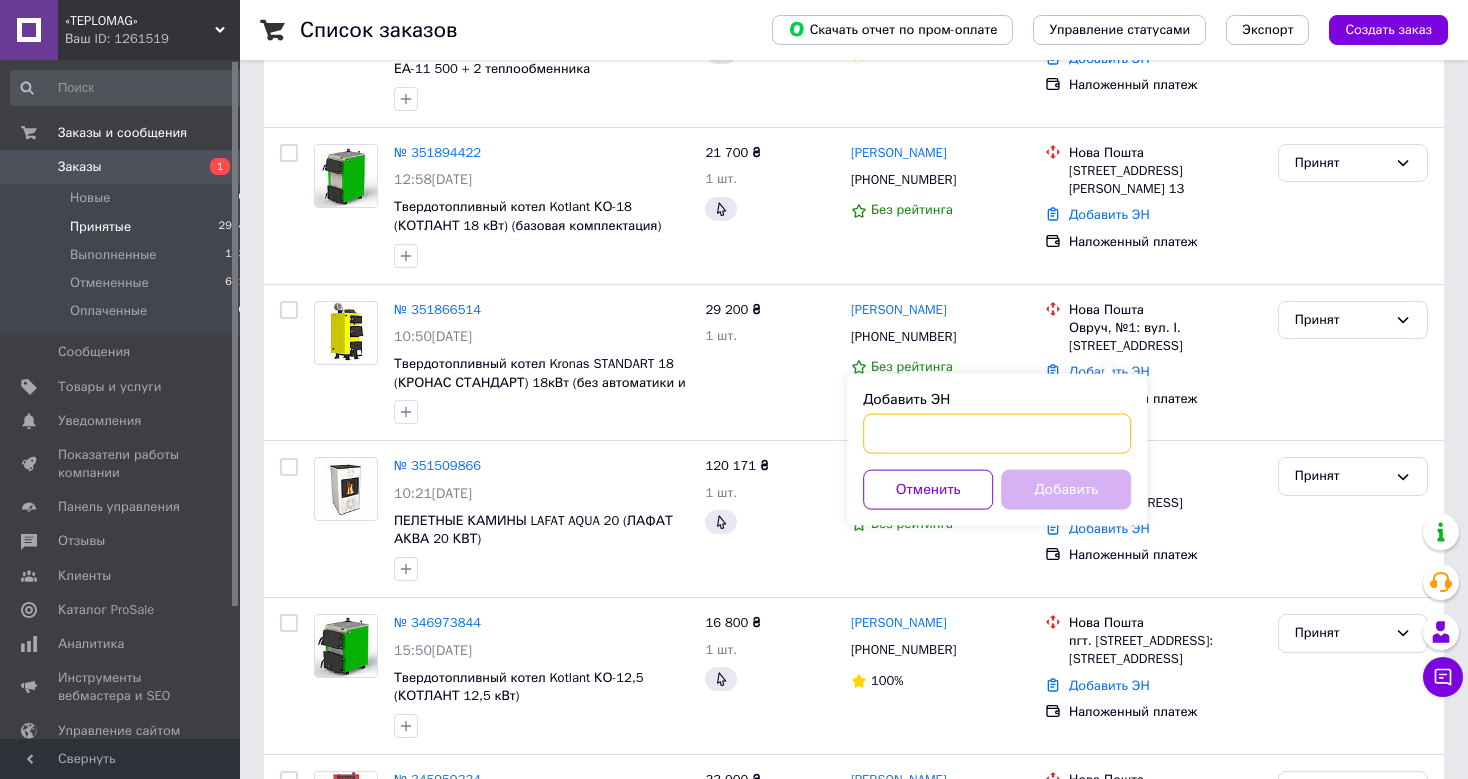 click on "Добавить ЭН" at bounding box center (997, 434) 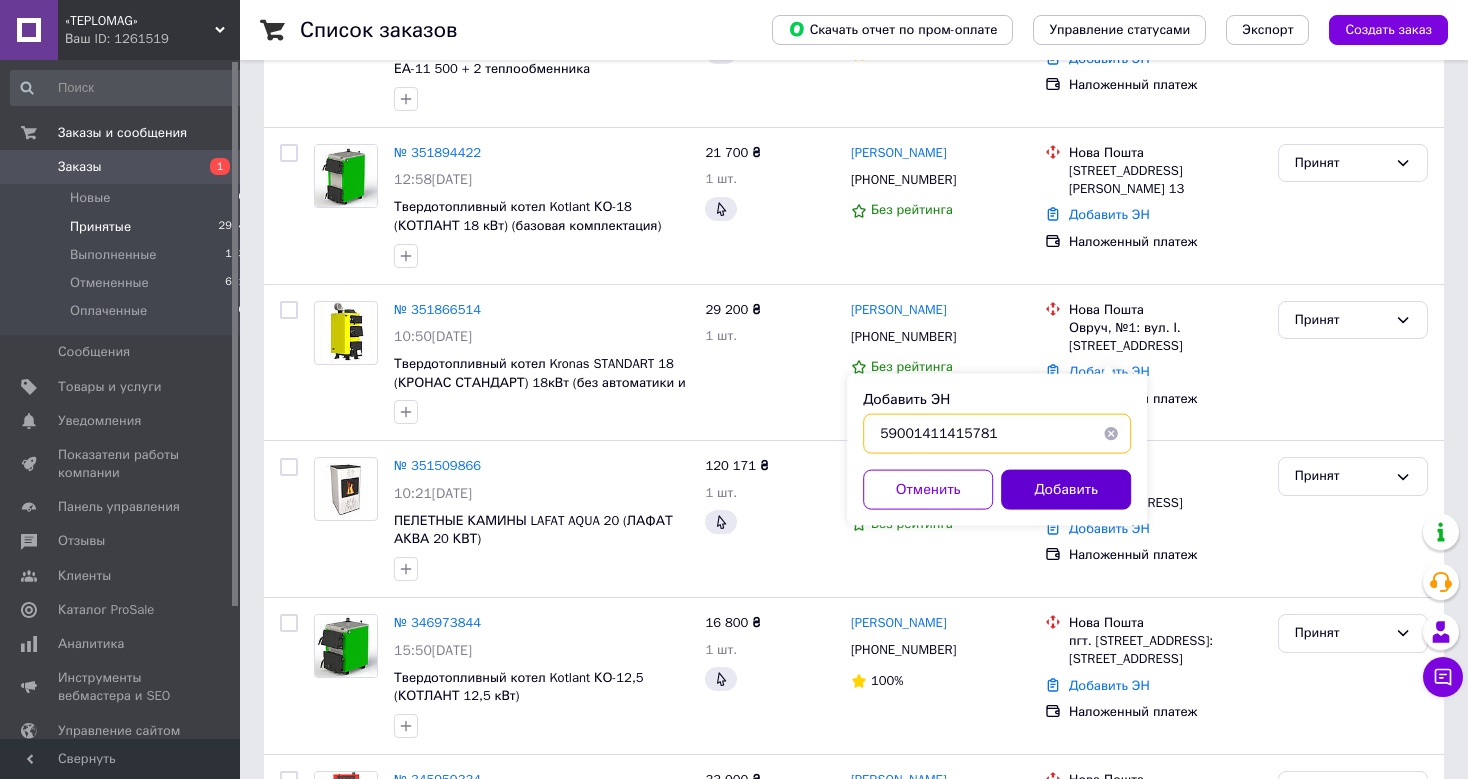 type on "59001411415781" 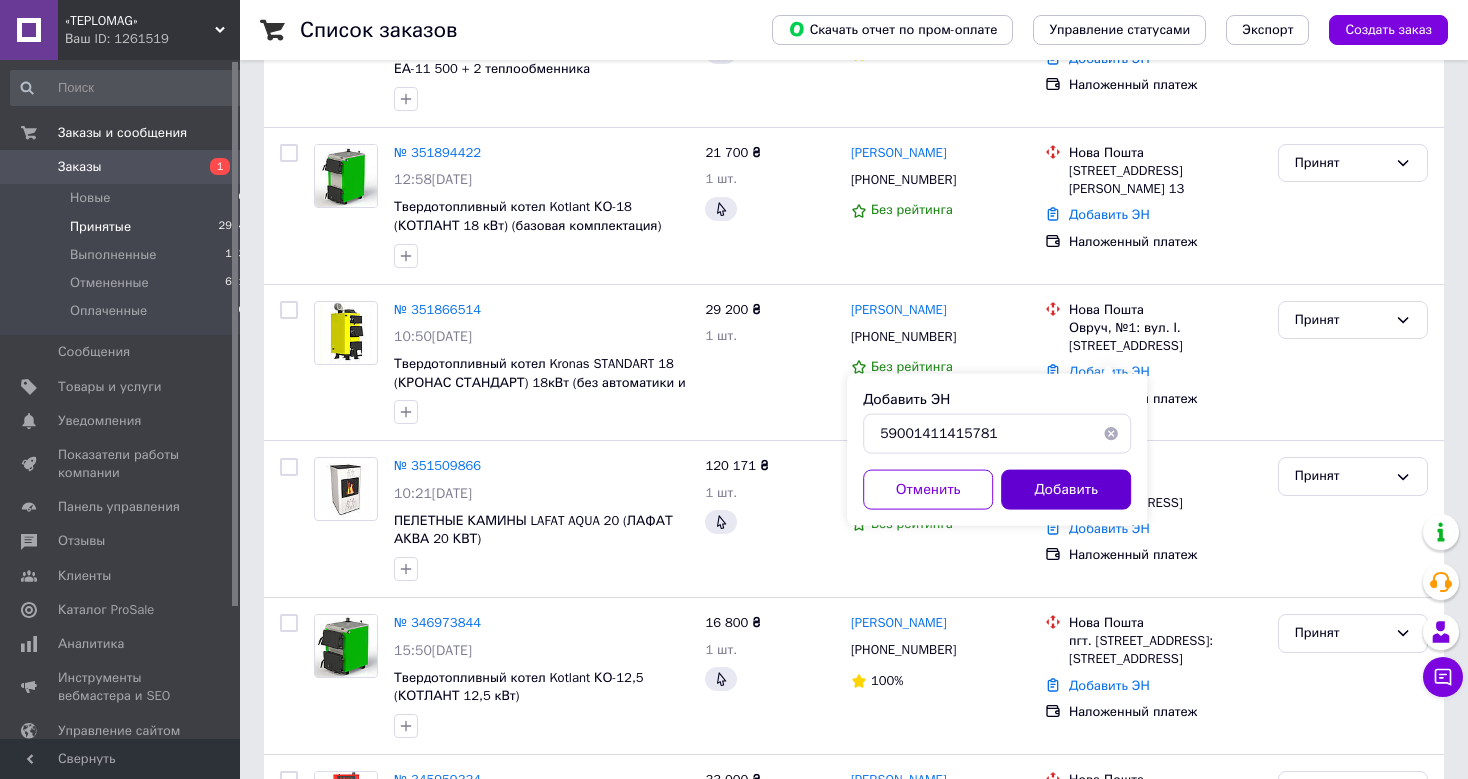 click on "Добавить" at bounding box center [1066, 490] 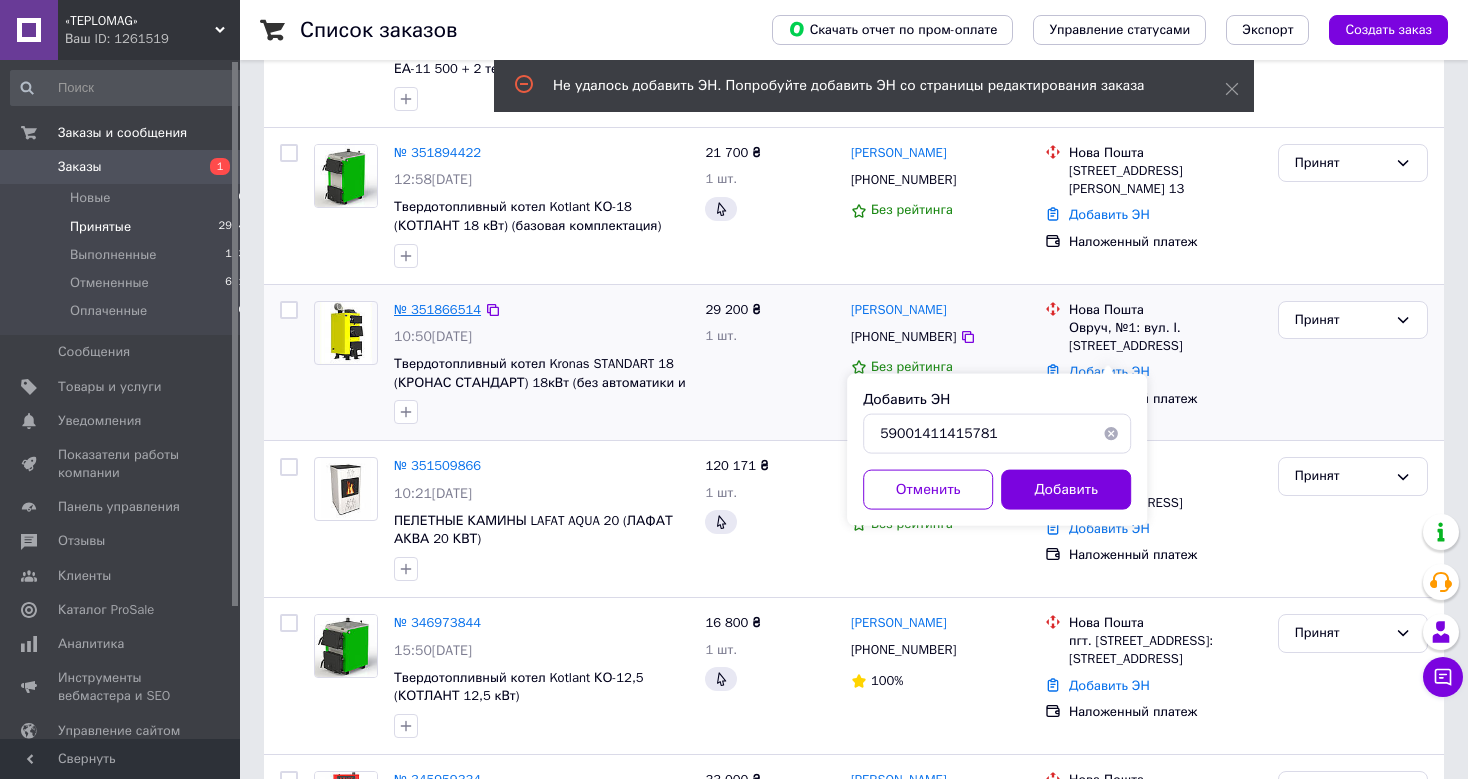 click on "№ 351866514" at bounding box center (437, 309) 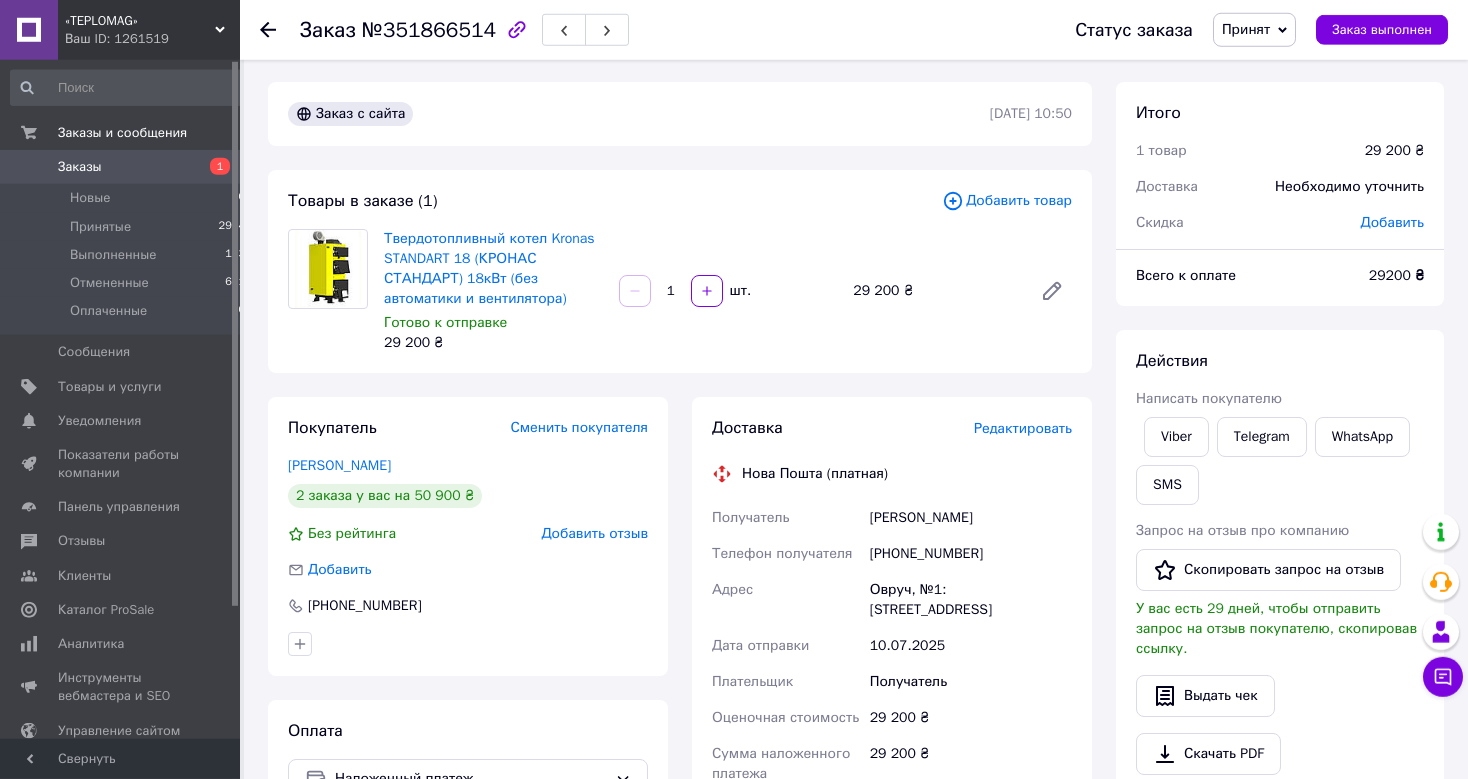 scroll, scrollTop: 0, scrollLeft: 0, axis: both 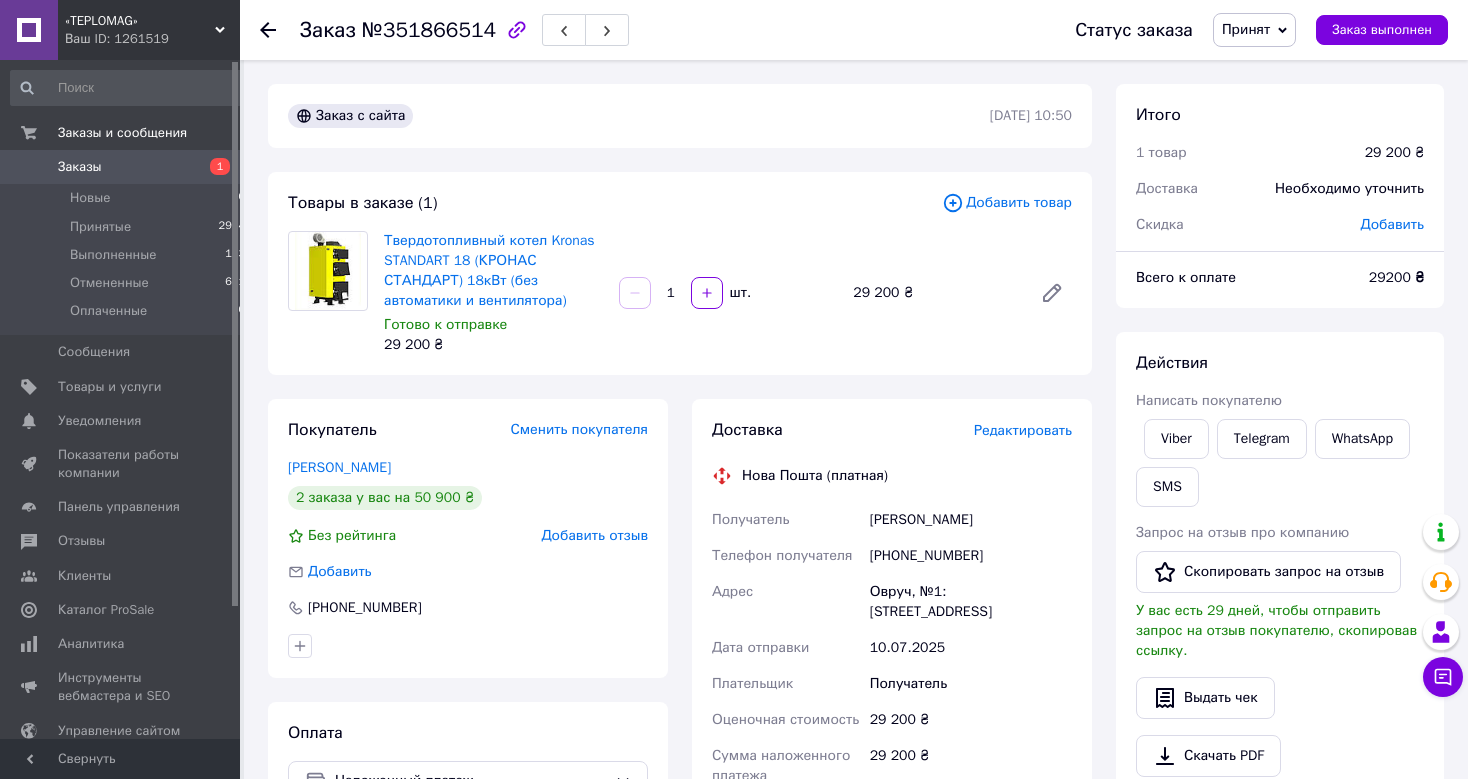 click on "2 заказа у вас на 50 900 ₴" at bounding box center [385, 498] 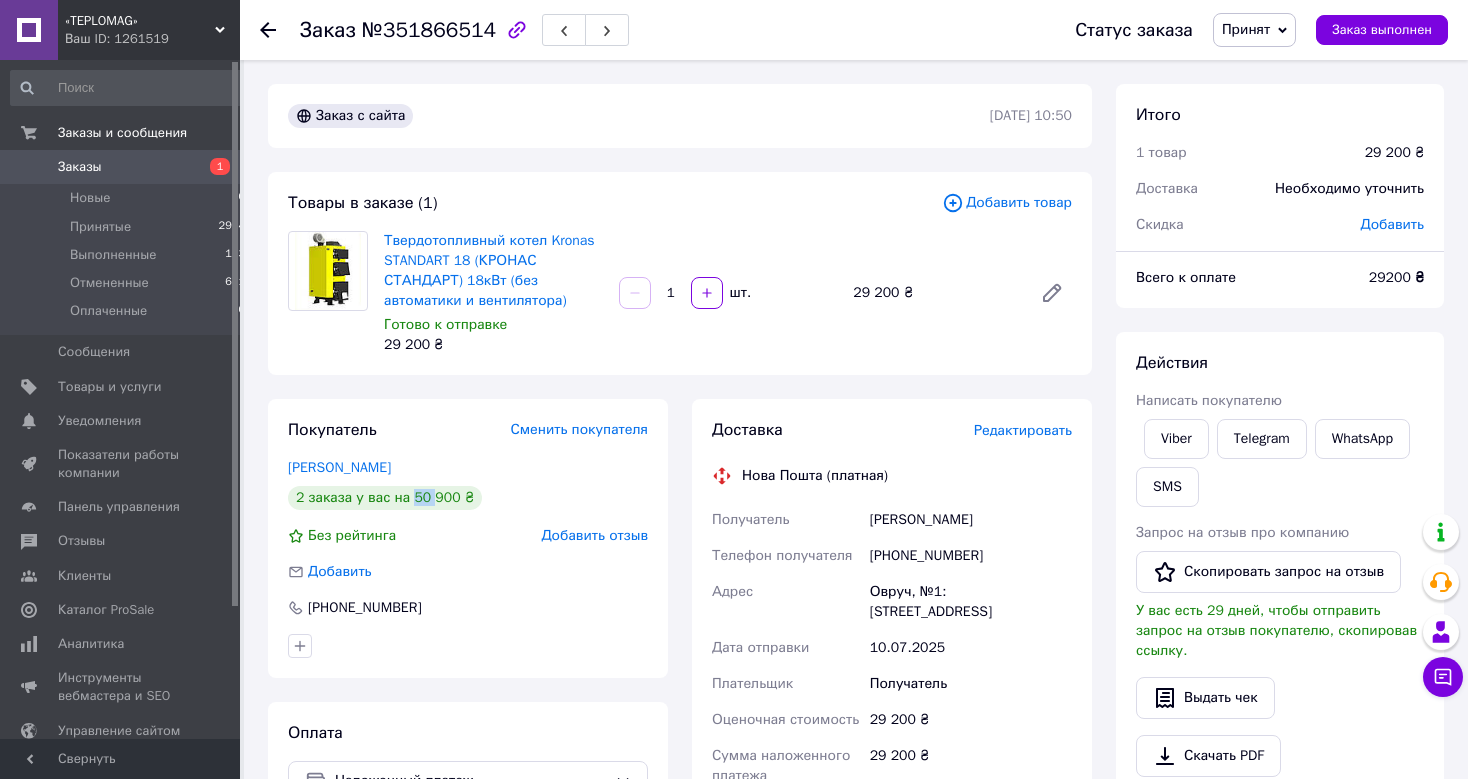 click on "2 заказа у вас на 50 900 ₴" at bounding box center (385, 498) 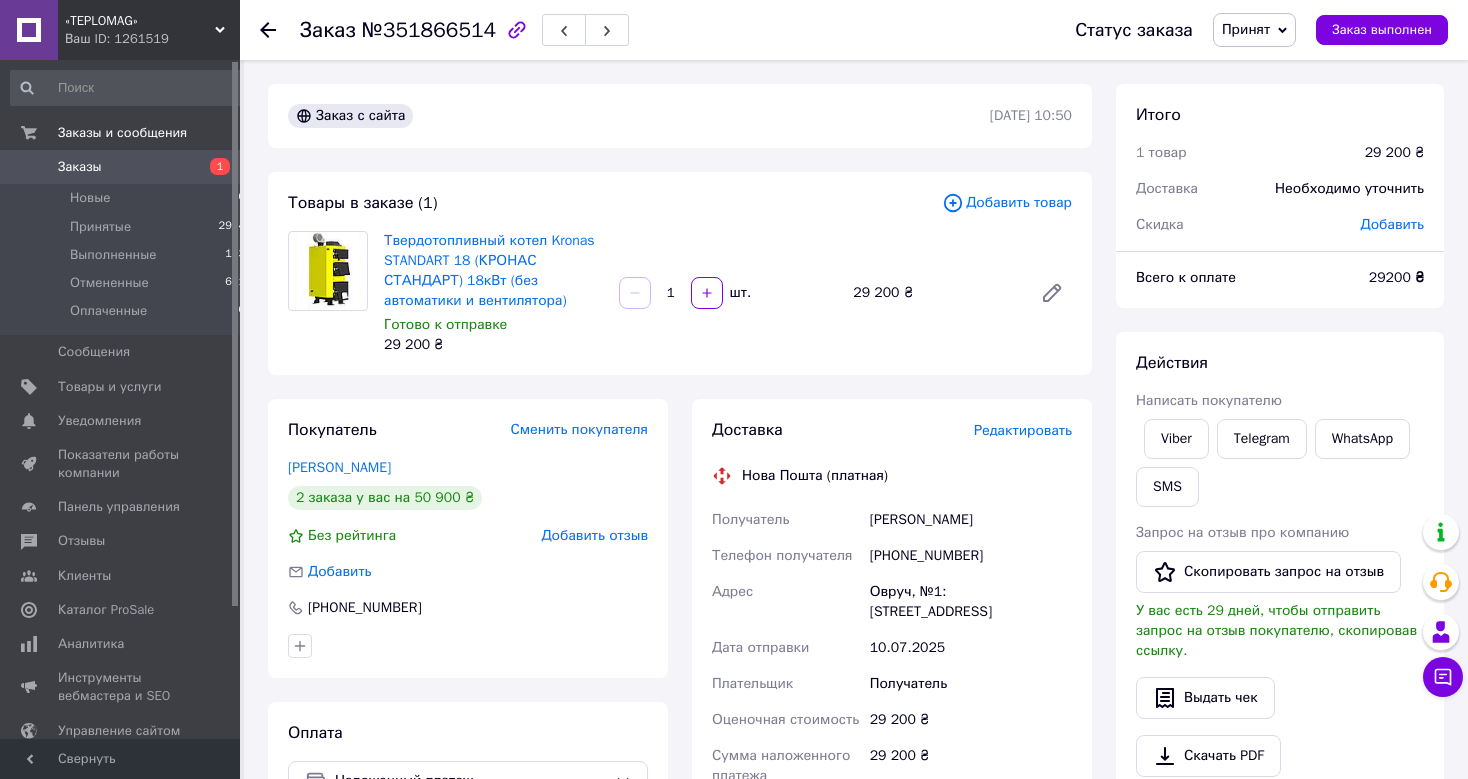 click on "2 заказа у вас на 50 900 ₴" at bounding box center (385, 498) 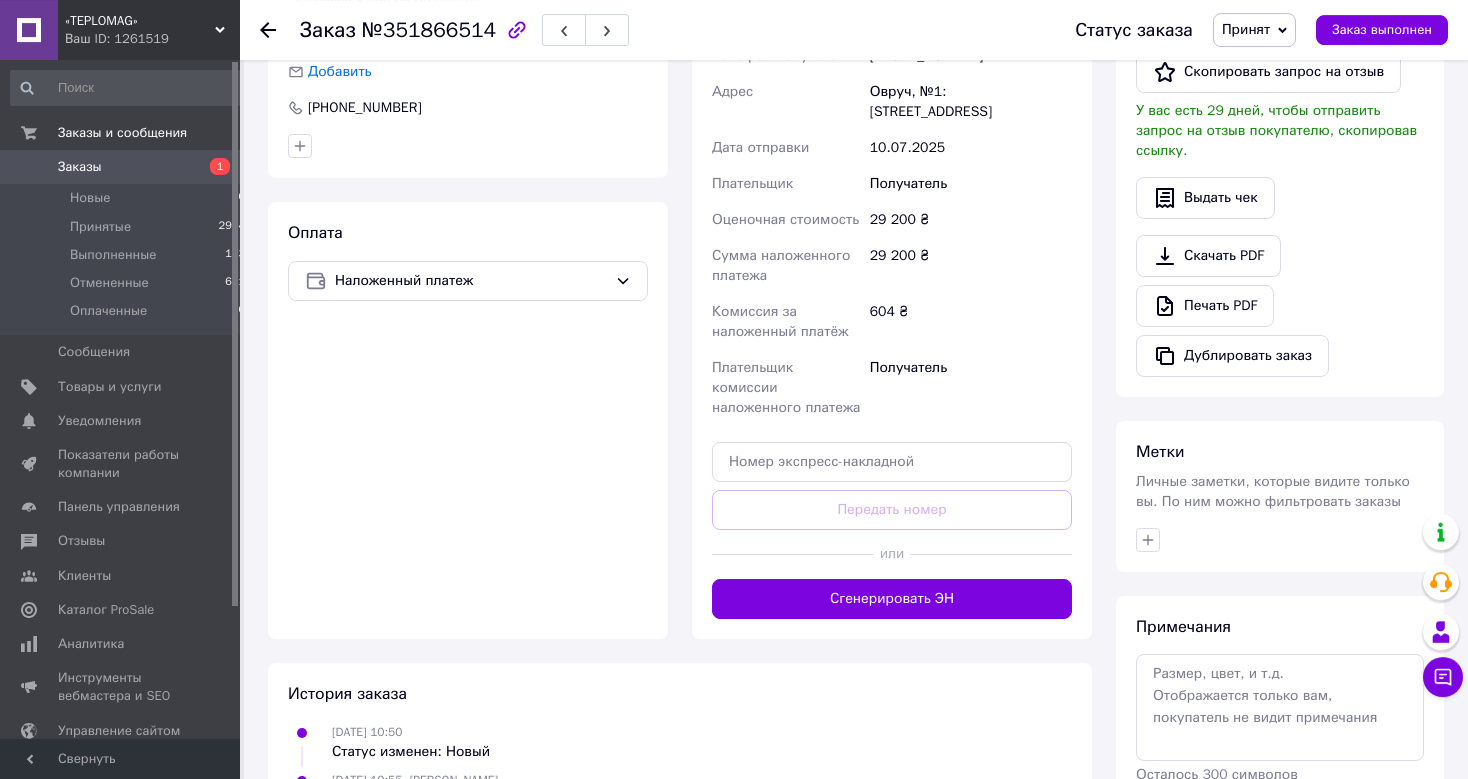 scroll, scrollTop: 583, scrollLeft: 0, axis: vertical 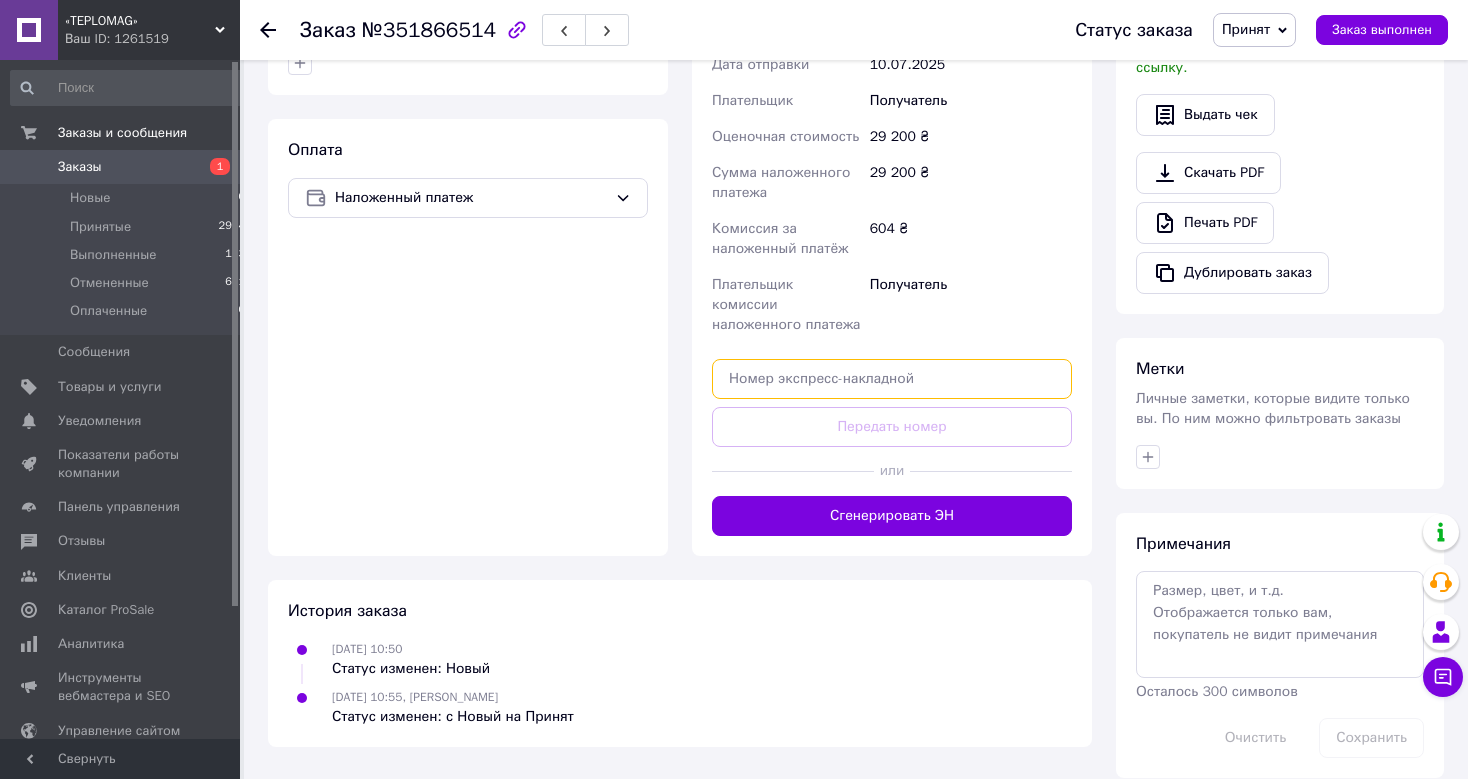 click at bounding box center [892, 379] 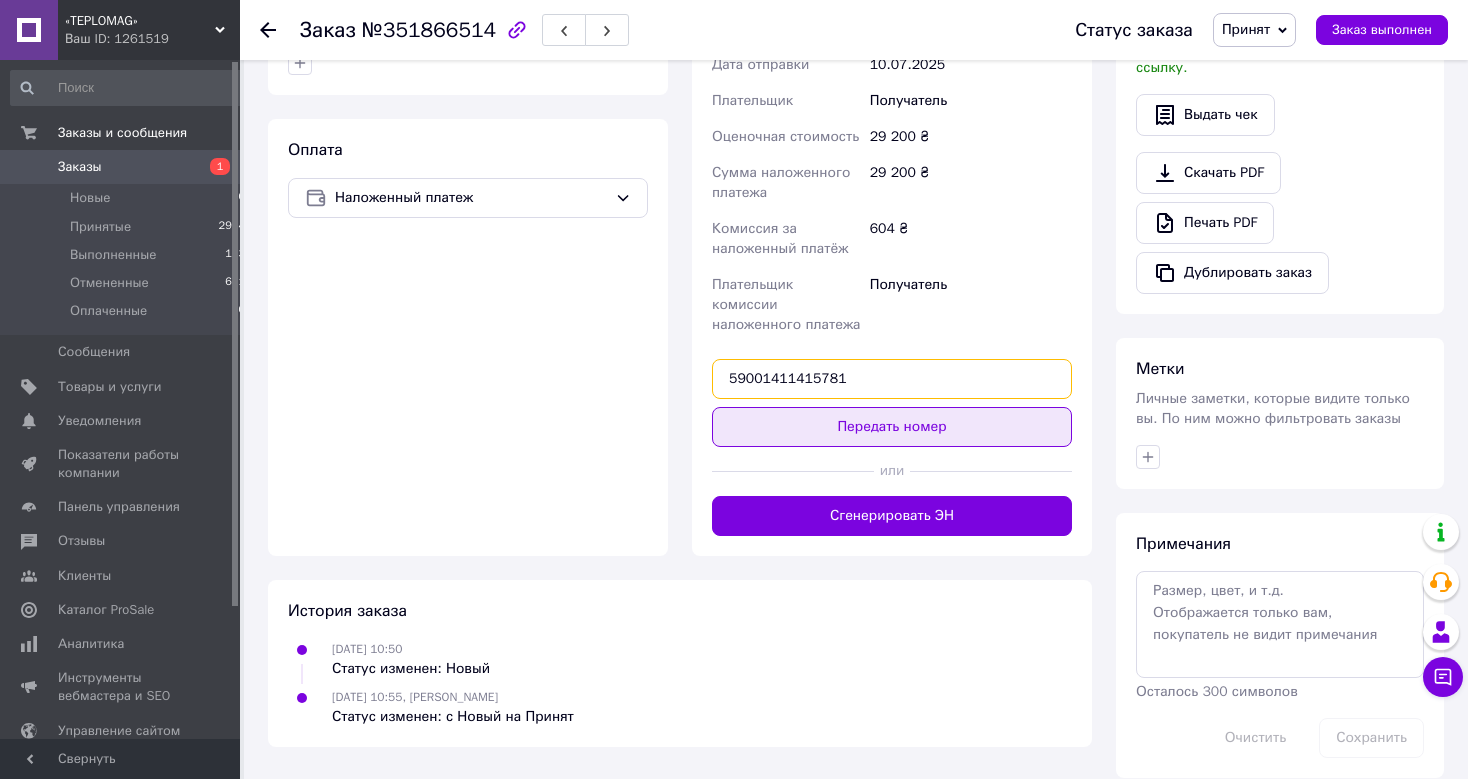 type on "59001411415781" 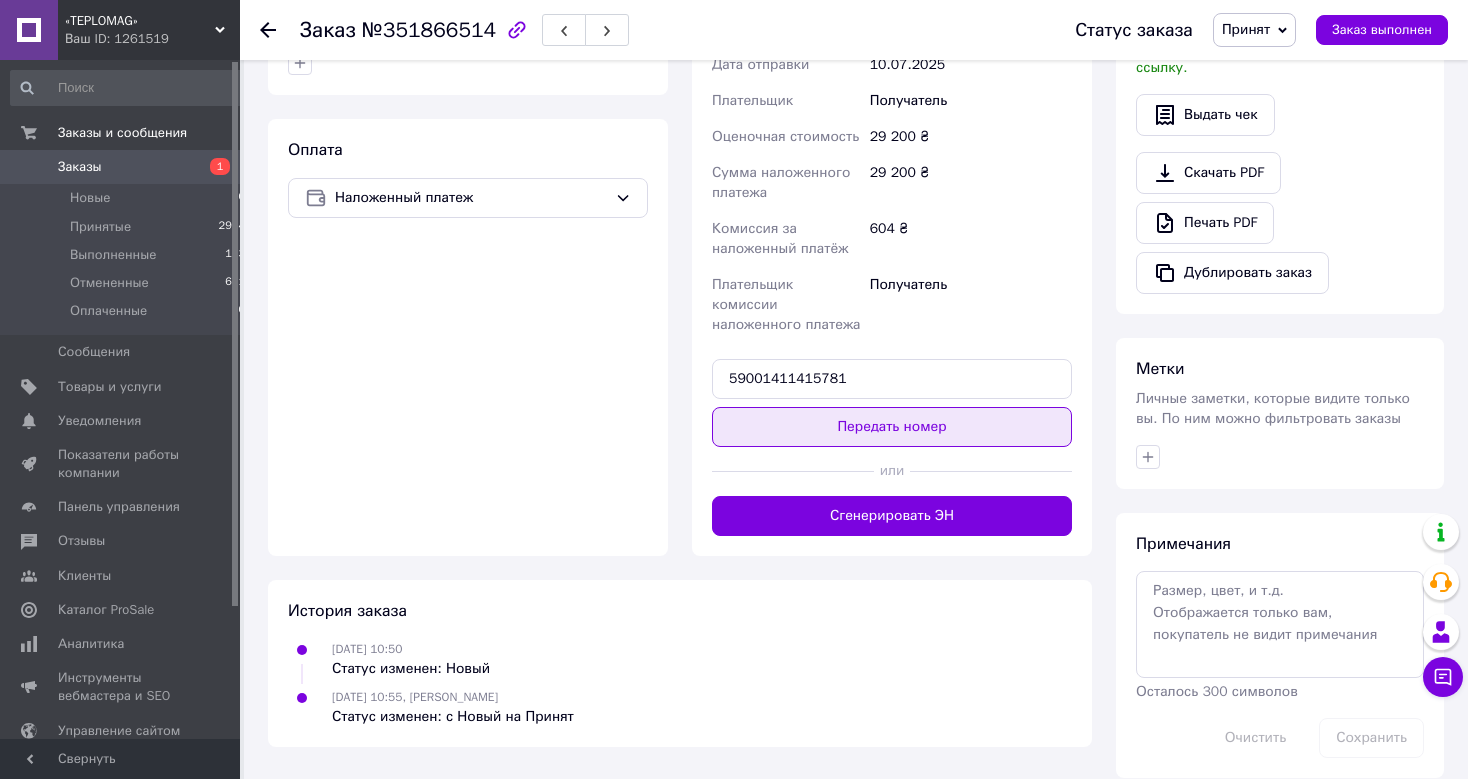 click on "Передать номер" at bounding box center (892, 427) 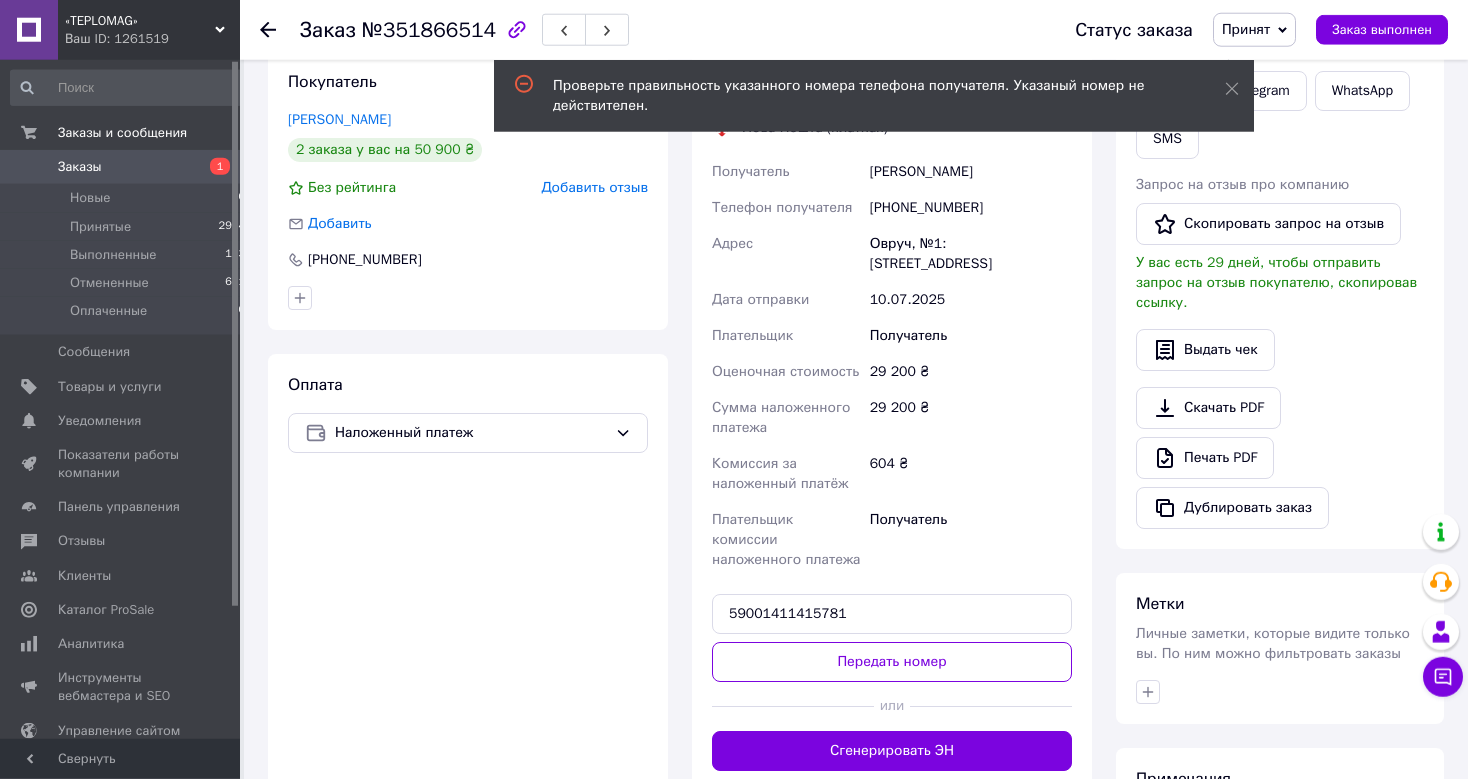 scroll, scrollTop: 266, scrollLeft: 0, axis: vertical 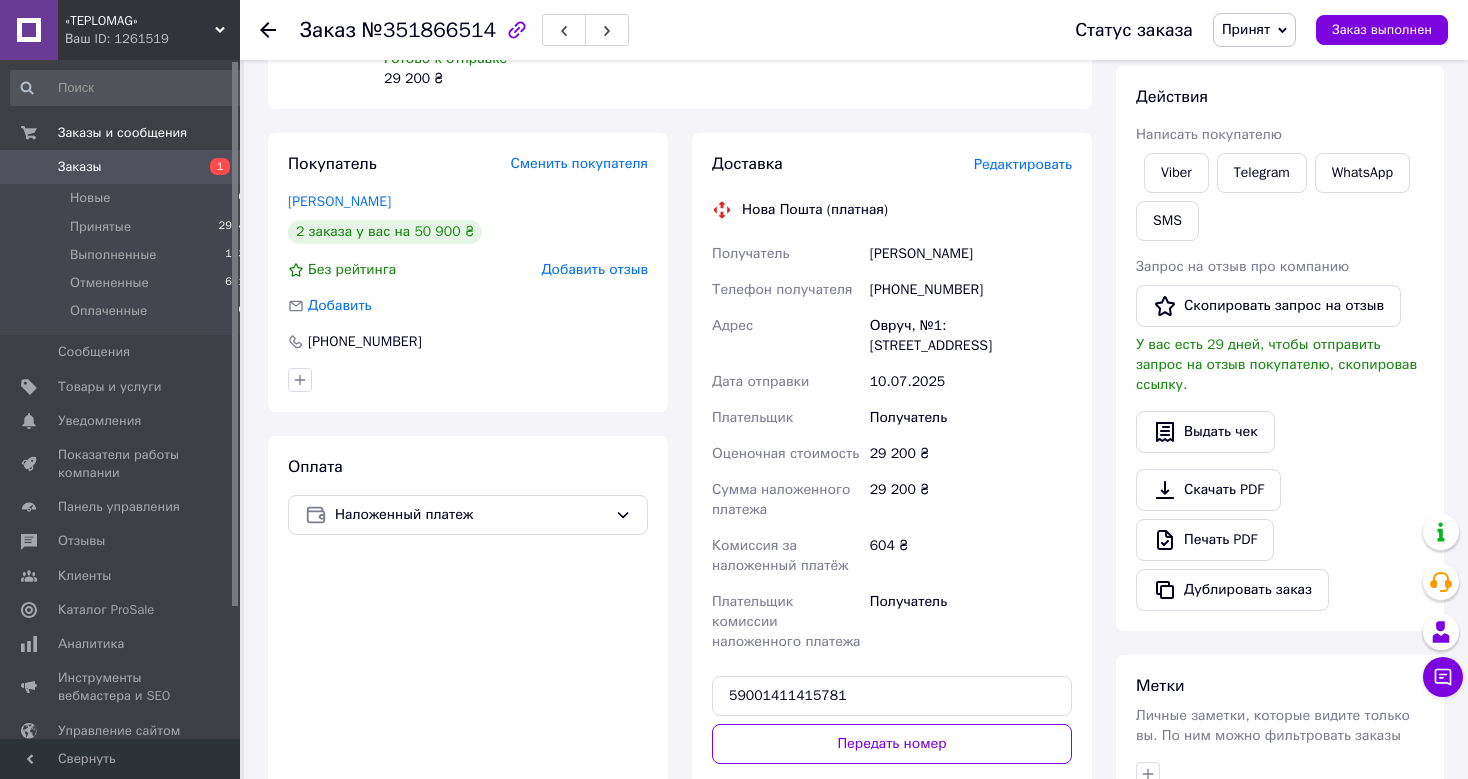 click on "2 заказа у вас на 50 900 ₴" at bounding box center (385, 232) 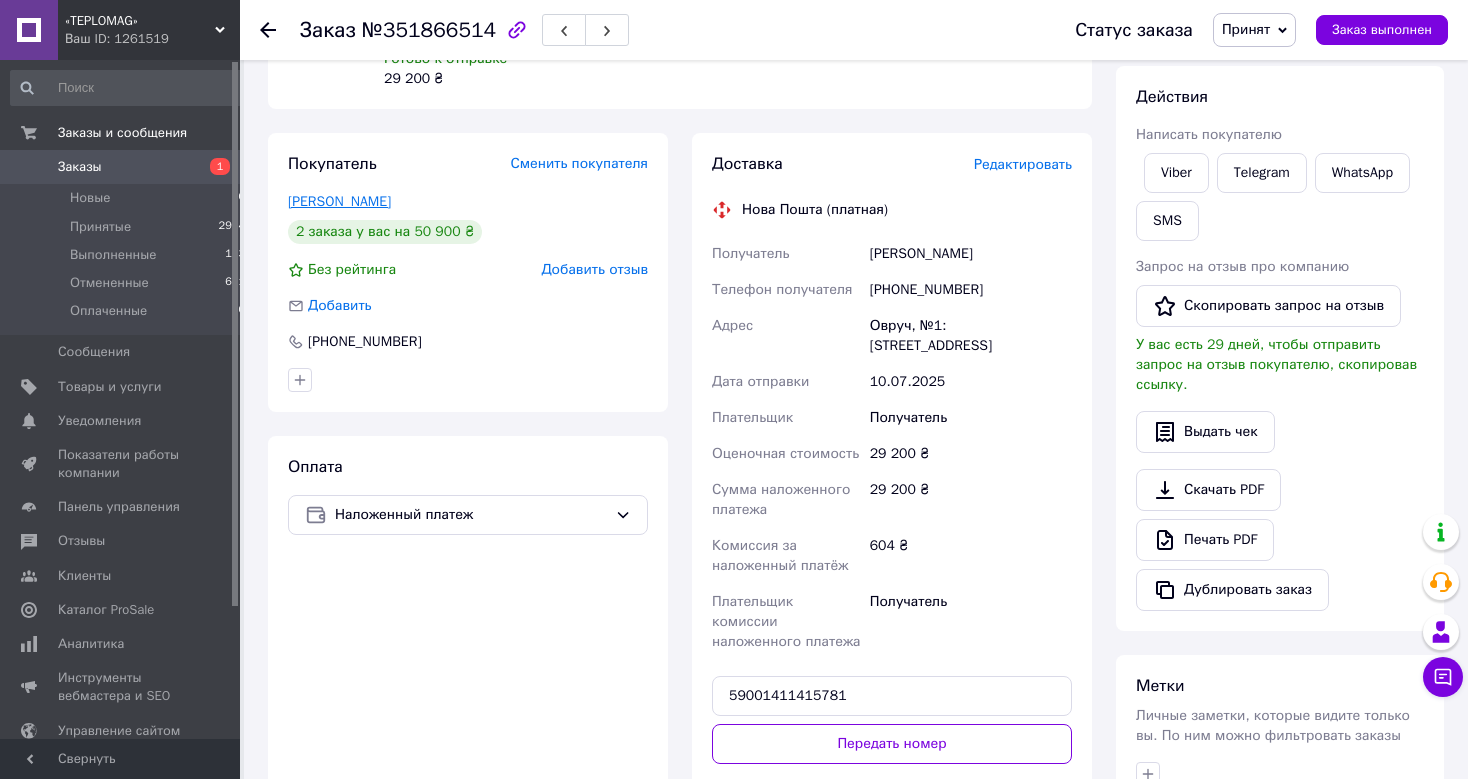 click on "Хаюк Сергій" at bounding box center [339, 201] 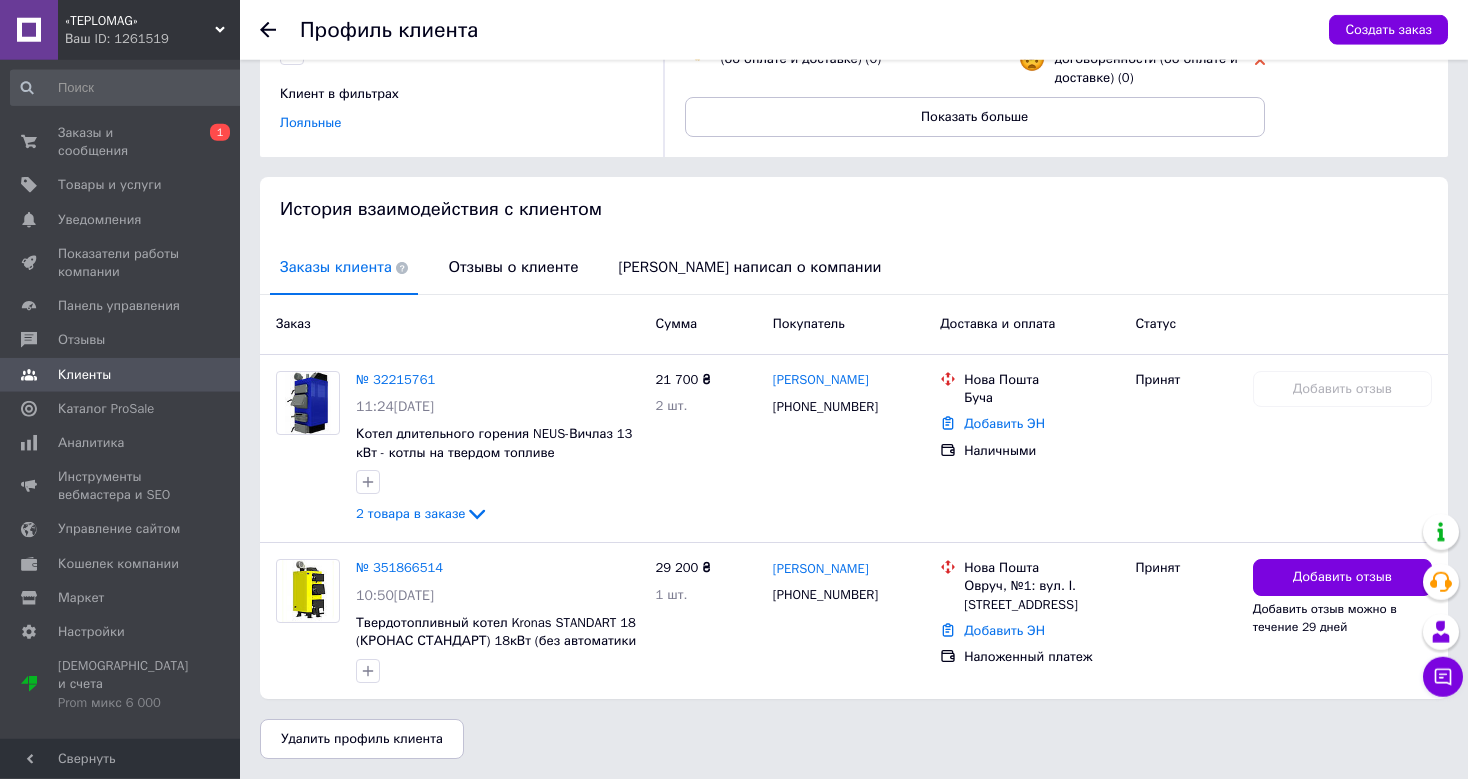 scroll, scrollTop: 292, scrollLeft: 0, axis: vertical 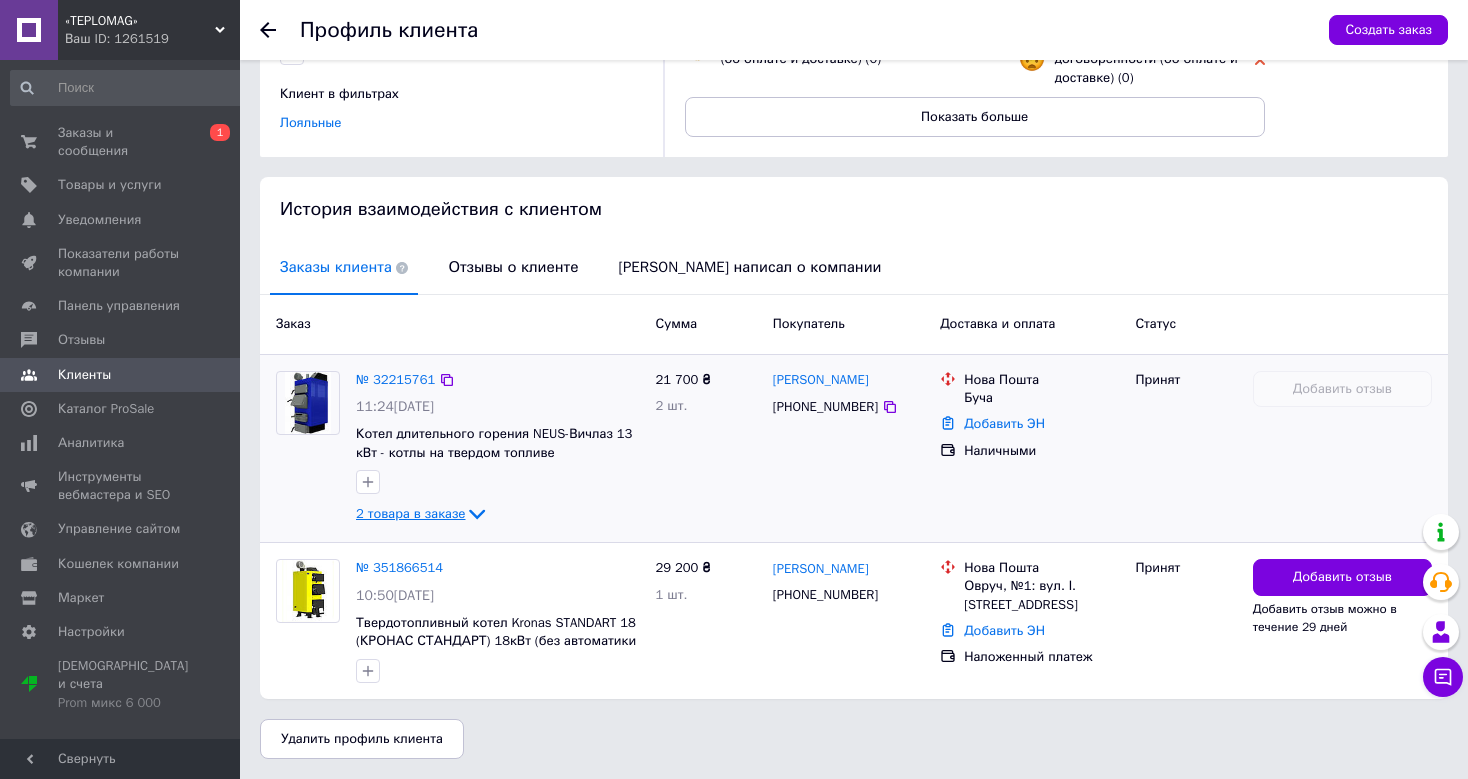 click 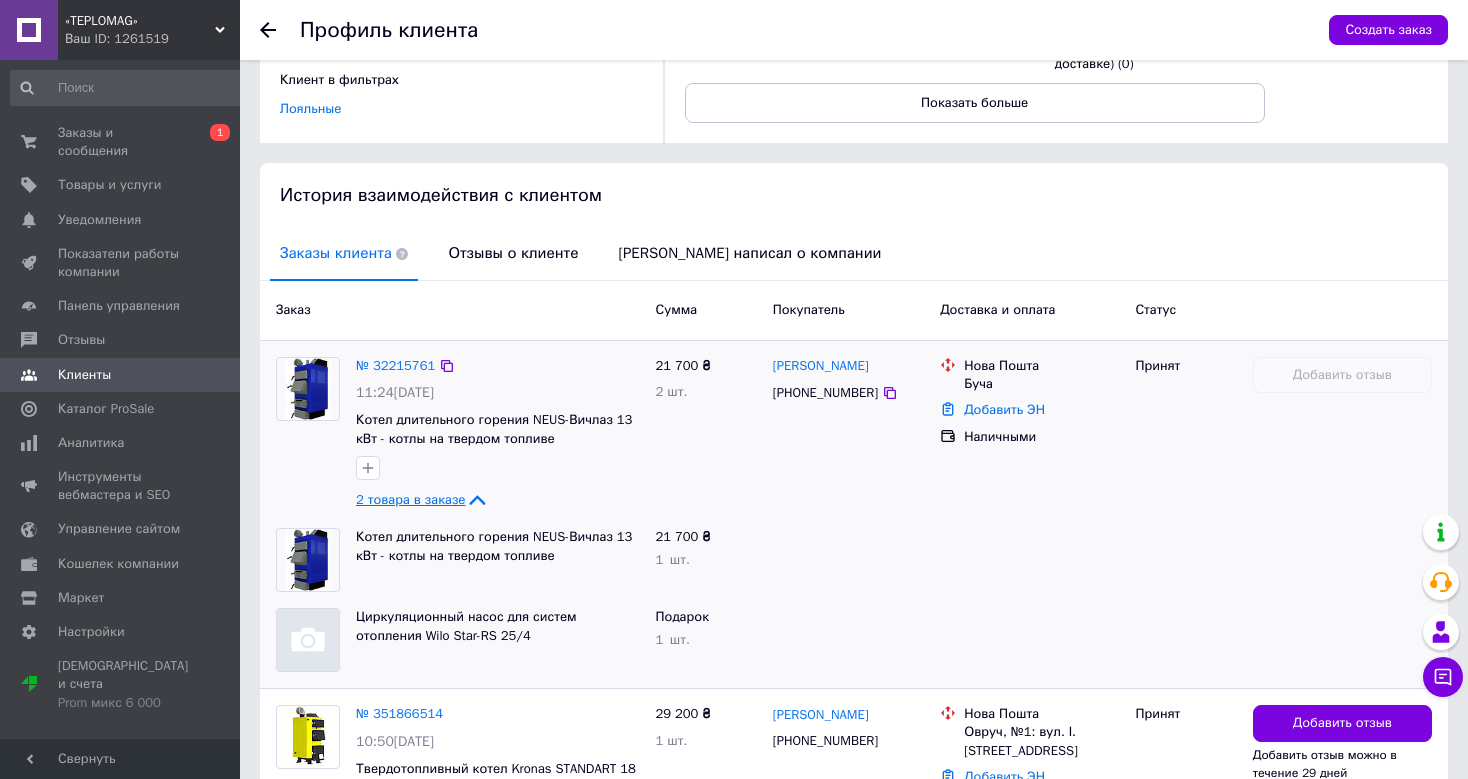 click 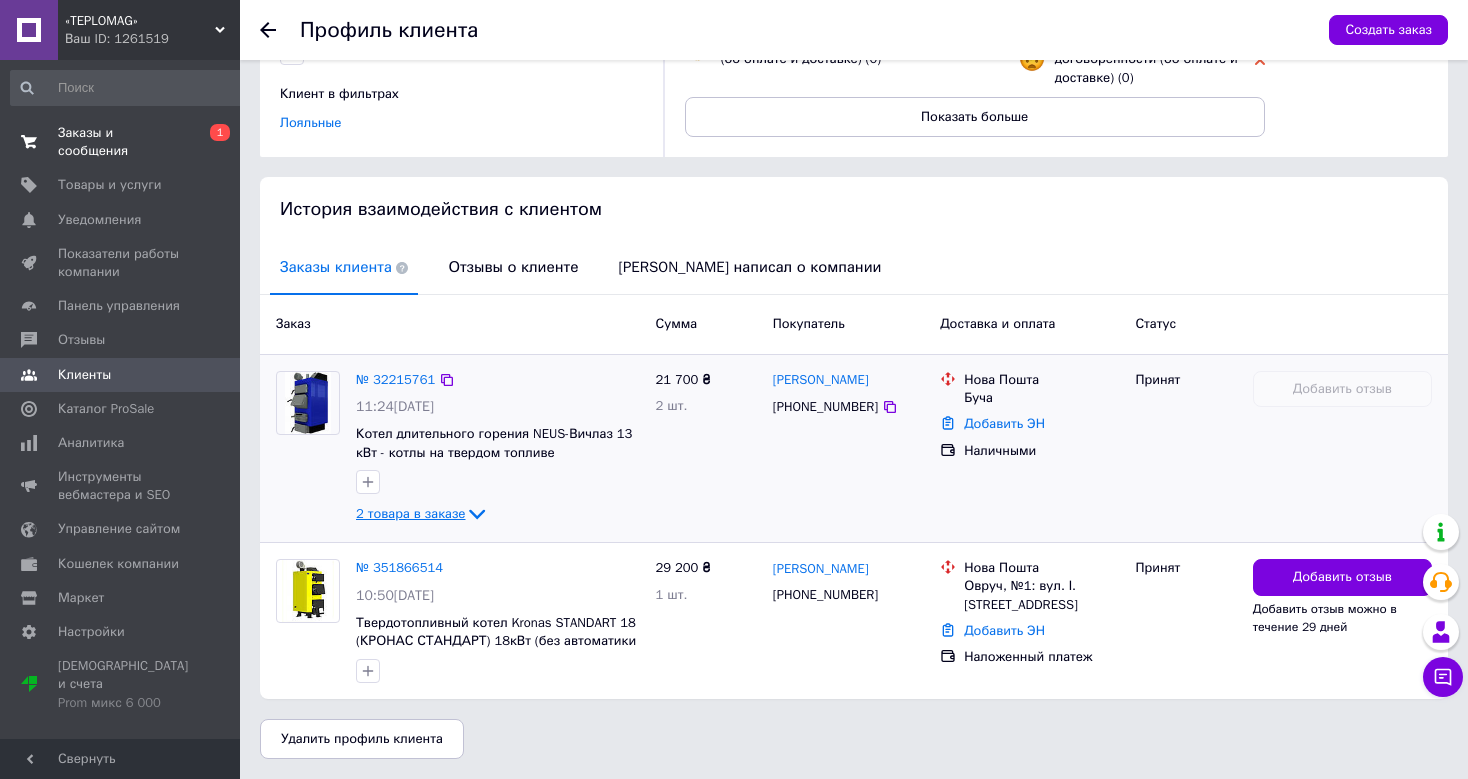 click on "0 1" at bounding box center (212, 142) 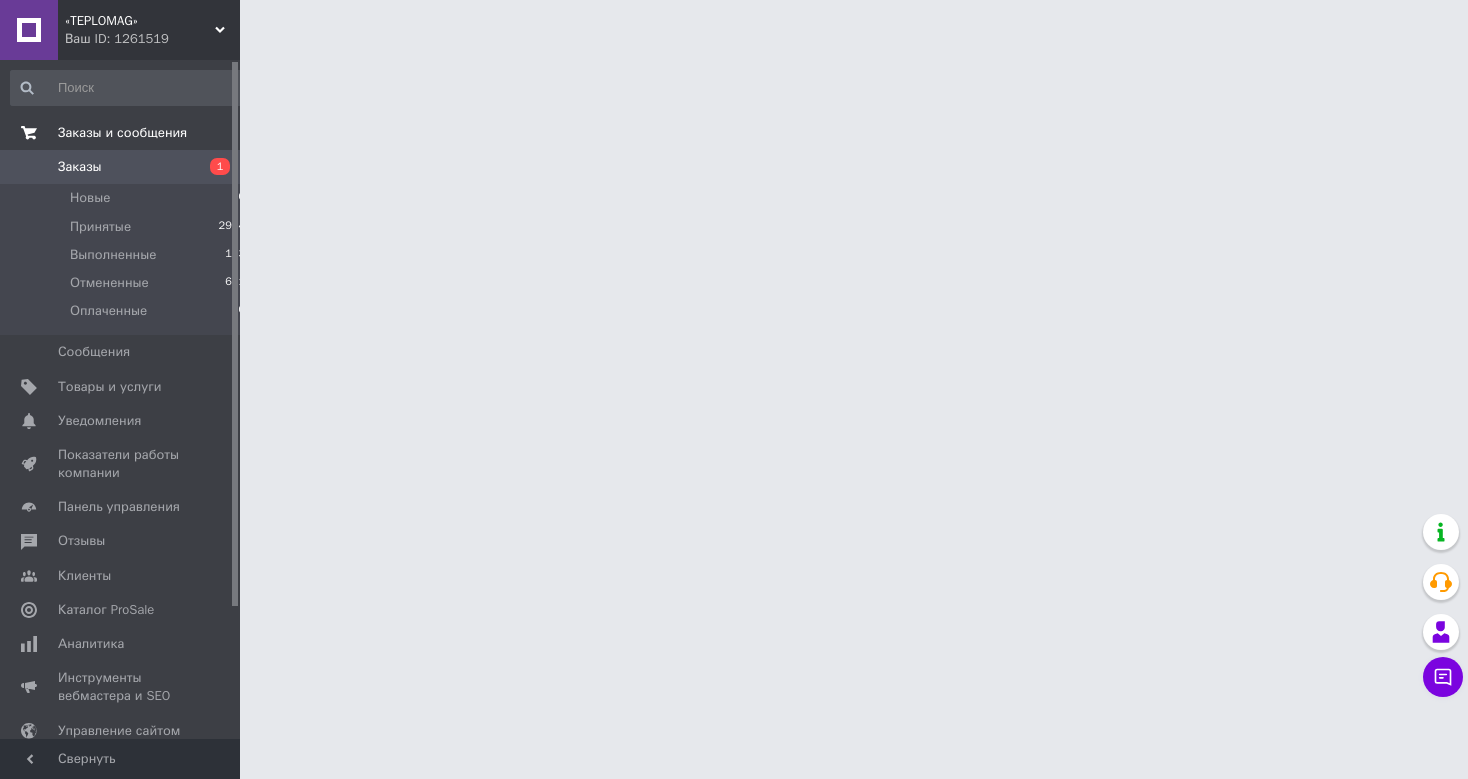 scroll, scrollTop: 0, scrollLeft: 0, axis: both 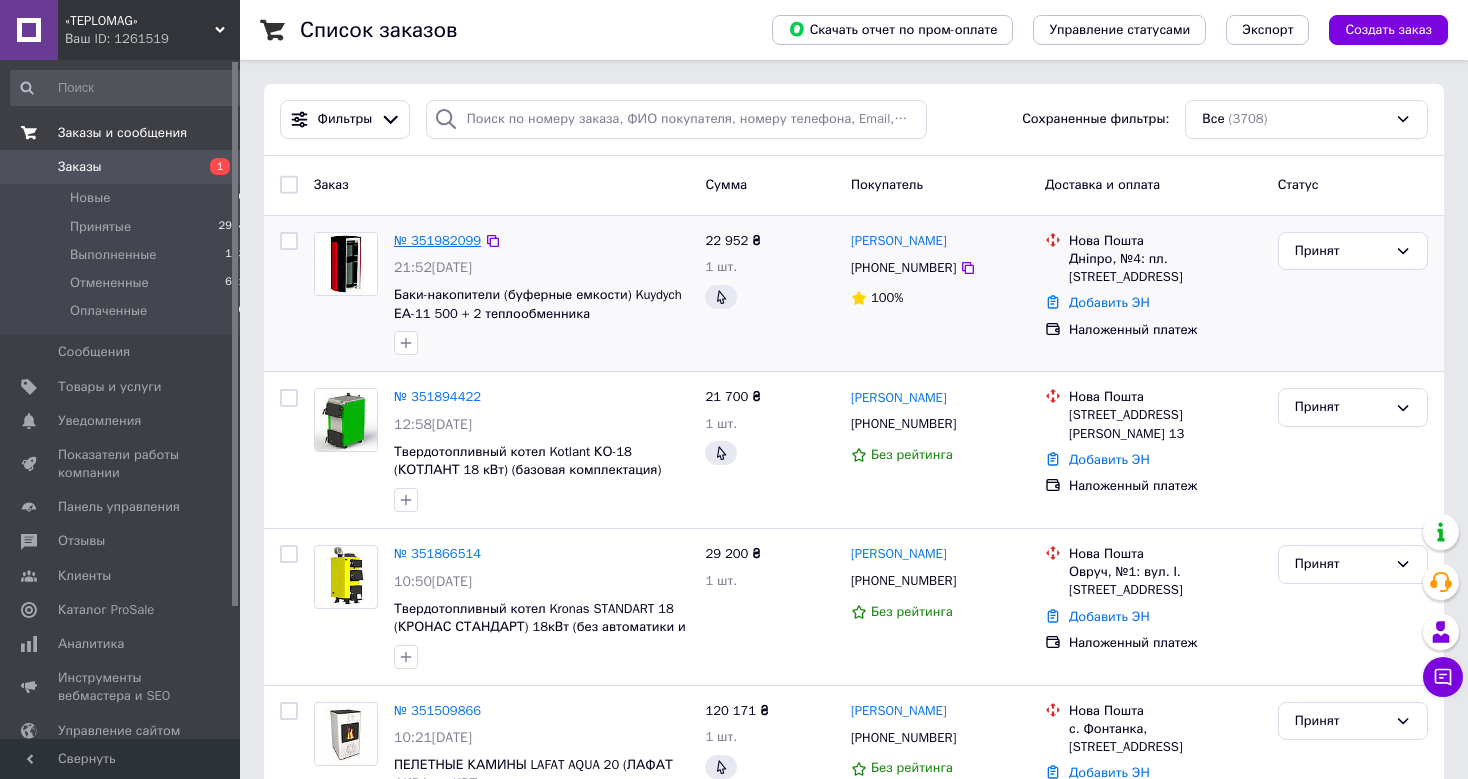 click on "№ 351982099" at bounding box center [437, 240] 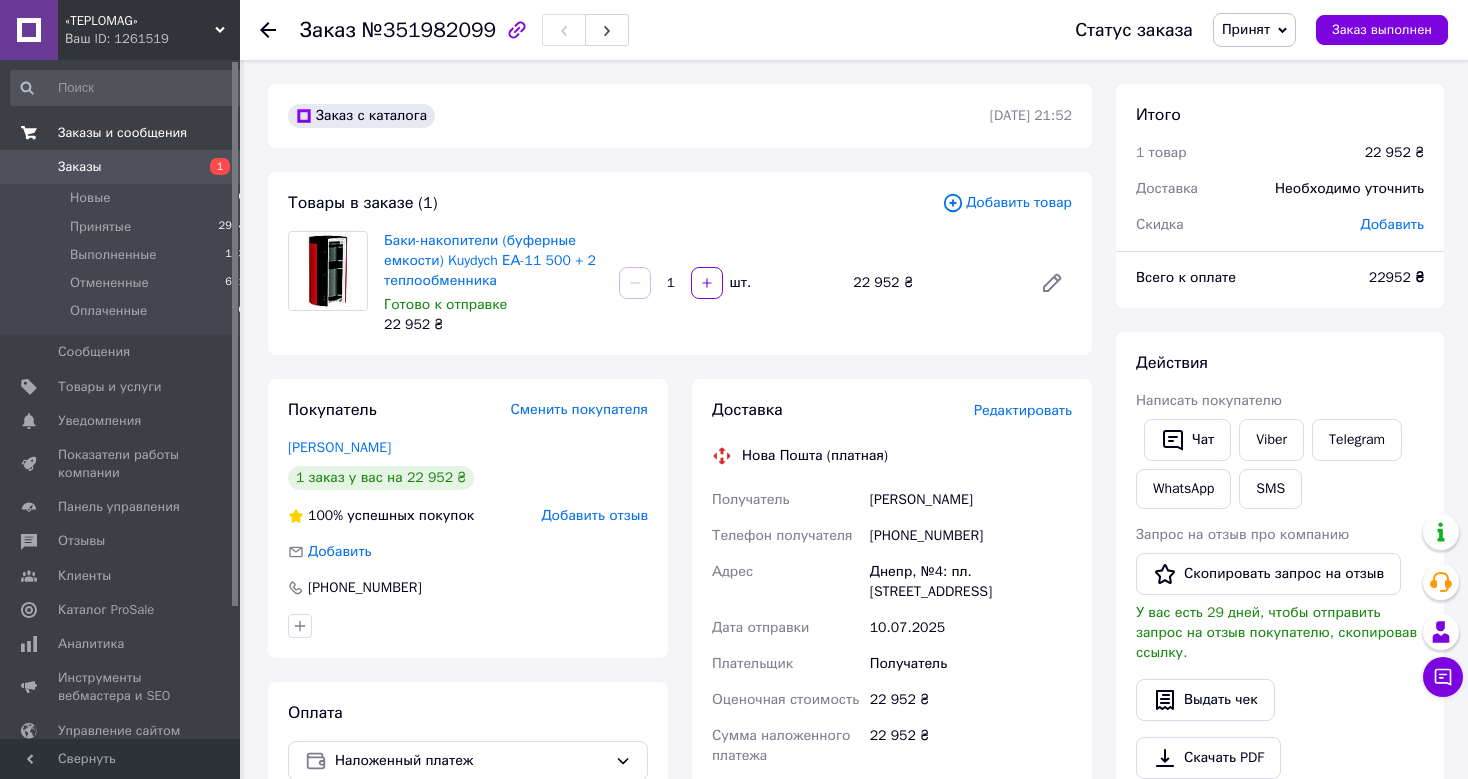click on "Товары в заказе (1) Добавить товар Баки-накопители (буферные емкости) Kuydych ЕА-11 500 + 2 теплообменника Готово к отправке 22 952 ₴ 1   шт. 22 952 ₴" at bounding box center [680, 263] 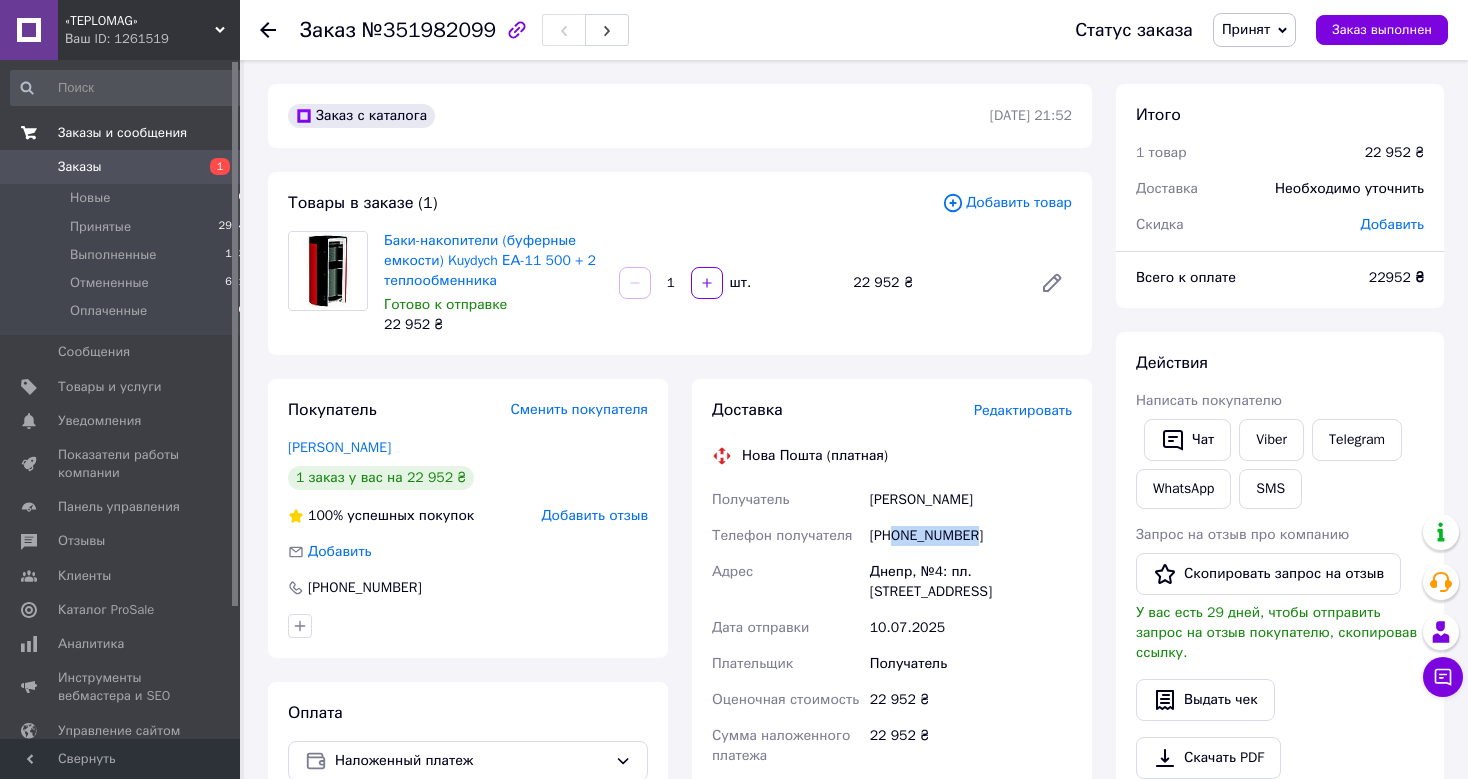 drag, startPoint x: 992, startPoint y: 537, endPoint x: 894, endPoint y: 542, distance: 98.12747 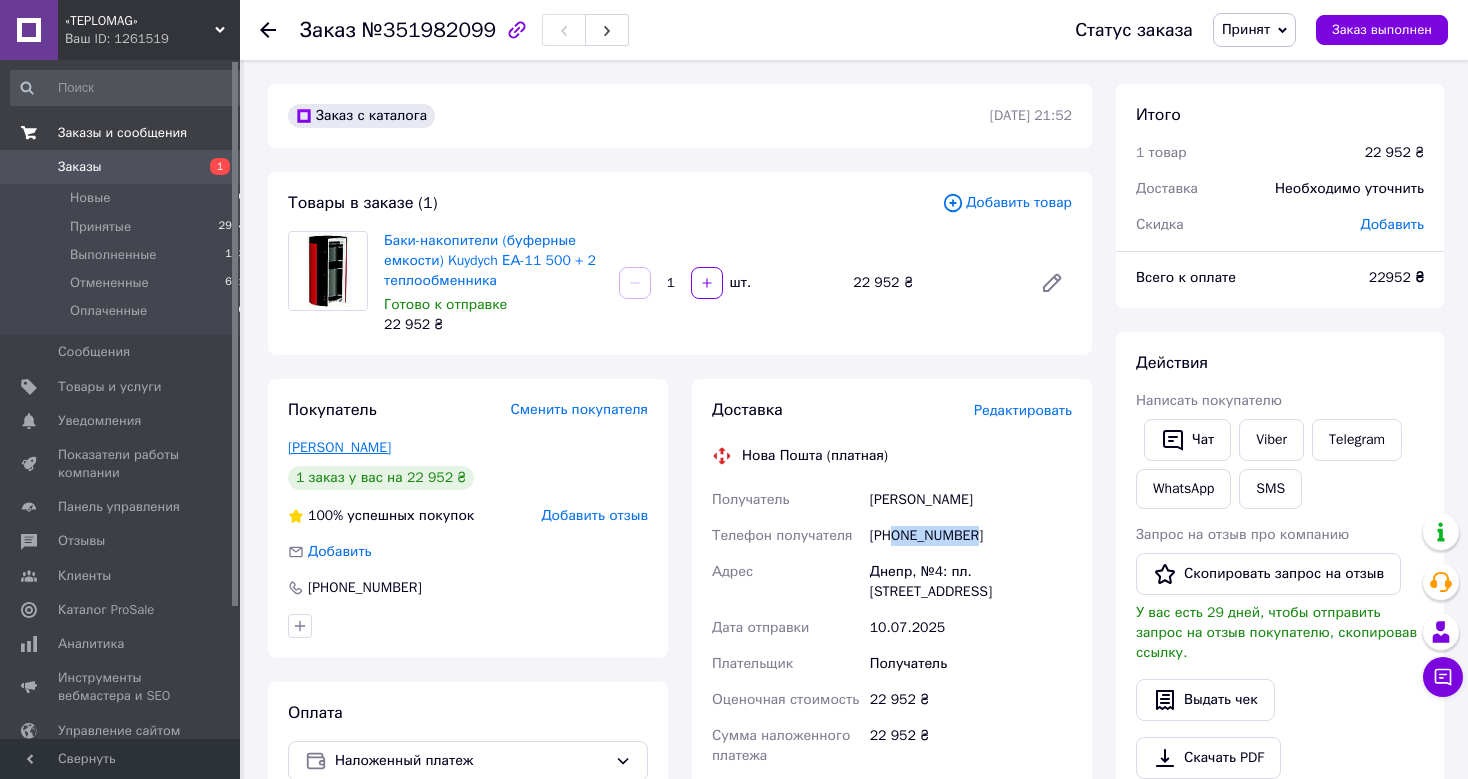 click on "Коломієць Василь" at bounding box center (339, 447) 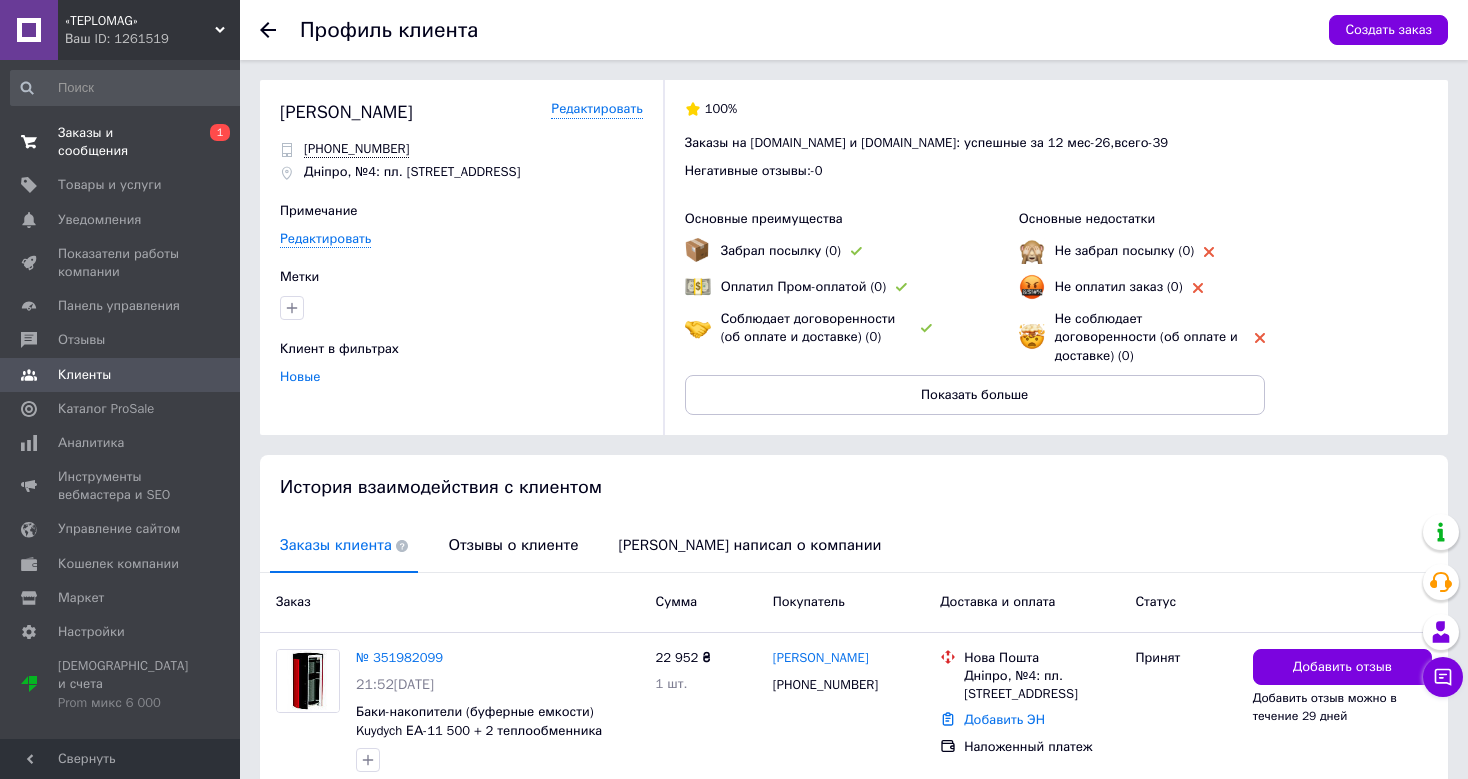 scroll, scrollTop: 70, scrollLeft: 0, axis: vertical 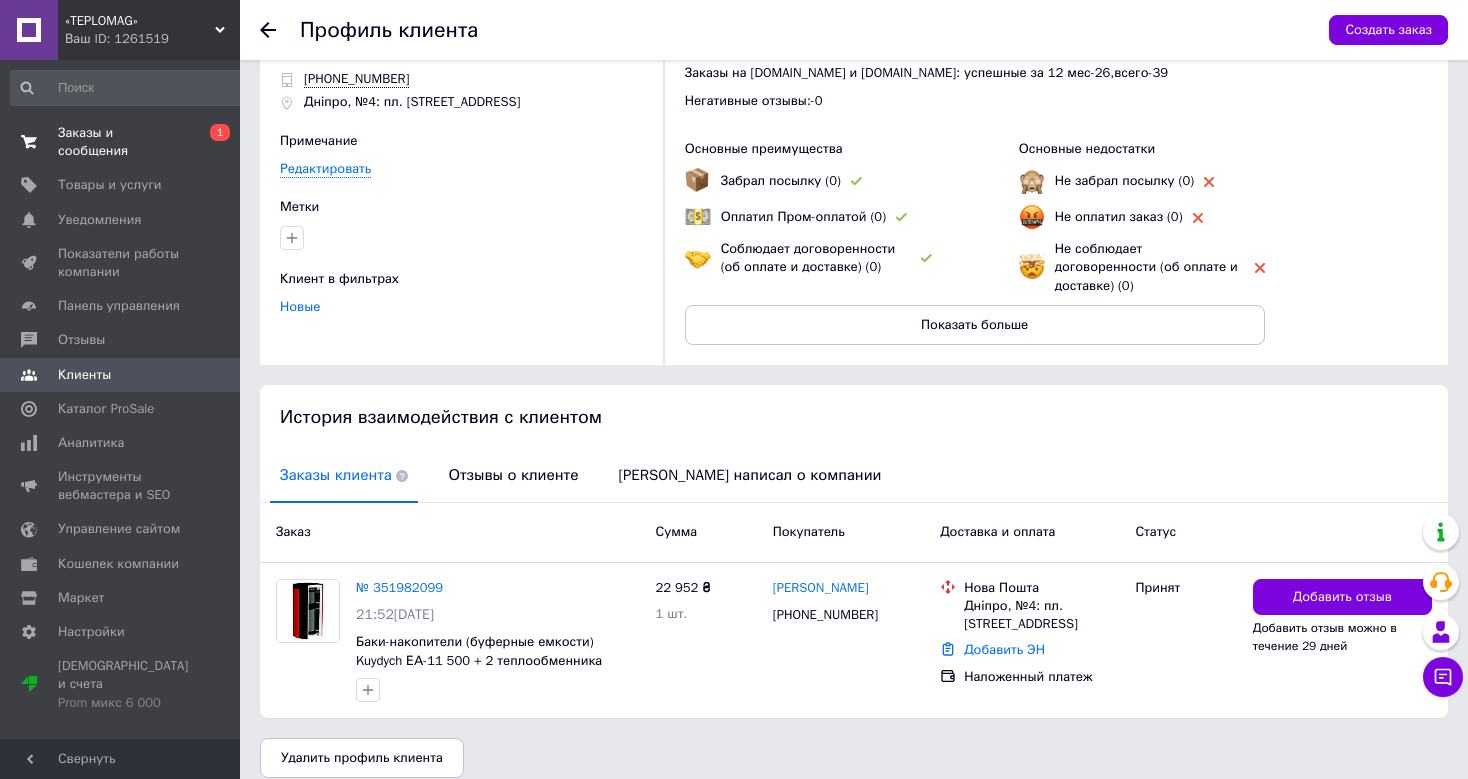 click at bounding box center [280, 30] 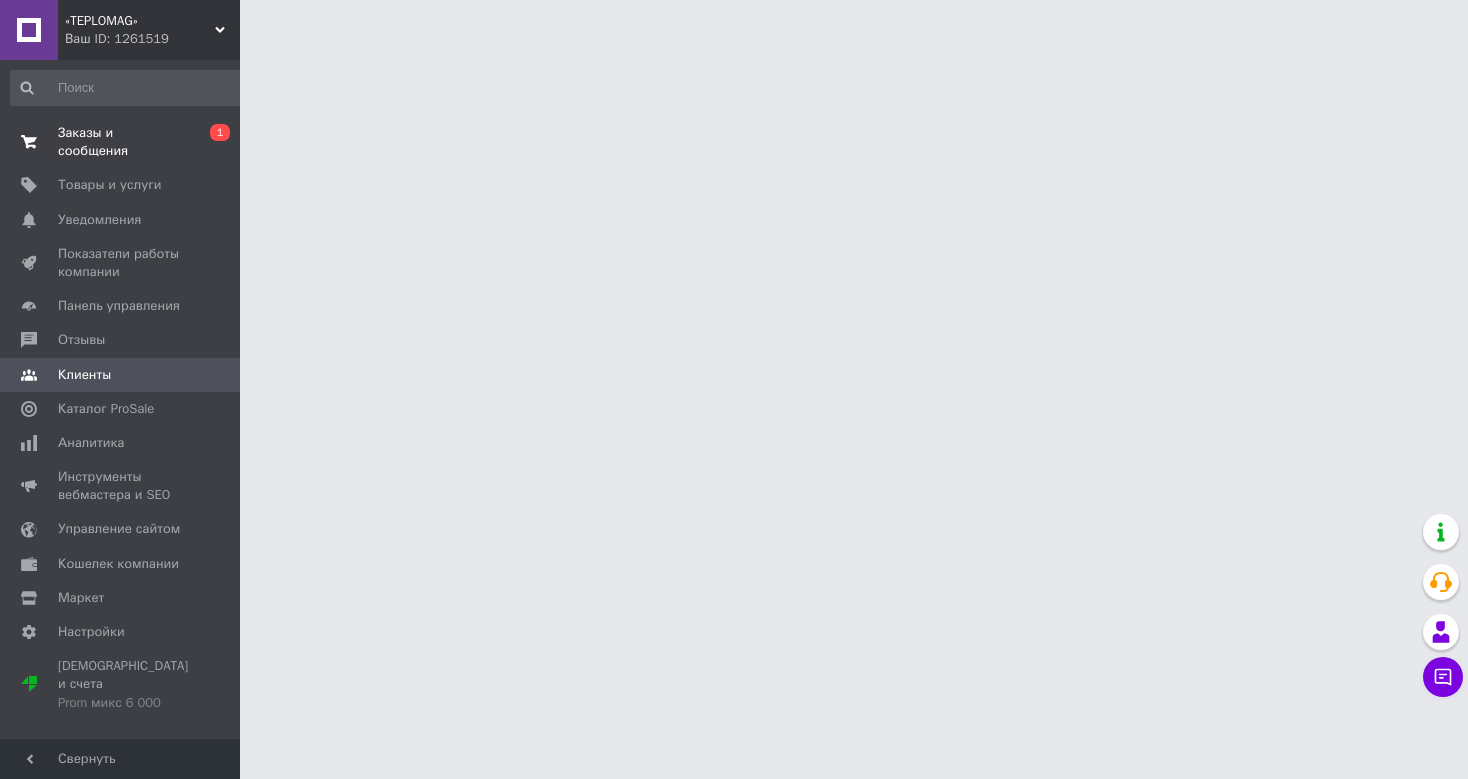 scroll, scrollTop: 0, scrollLeft: 0, axis: both 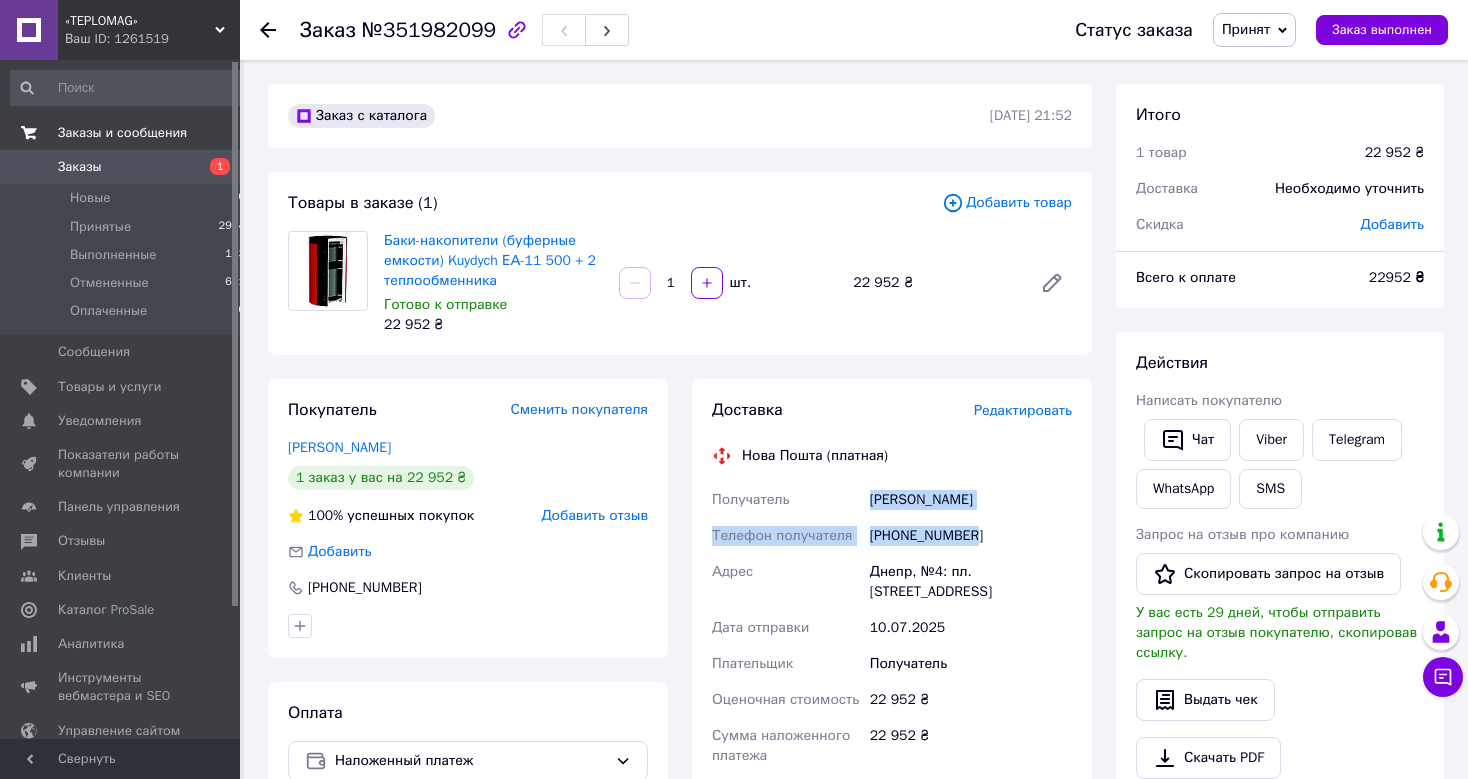 drag, startPoint x: 974, startPoint y: 534, endPoint x: 870, endPoint y: 504, distance: 108.24047 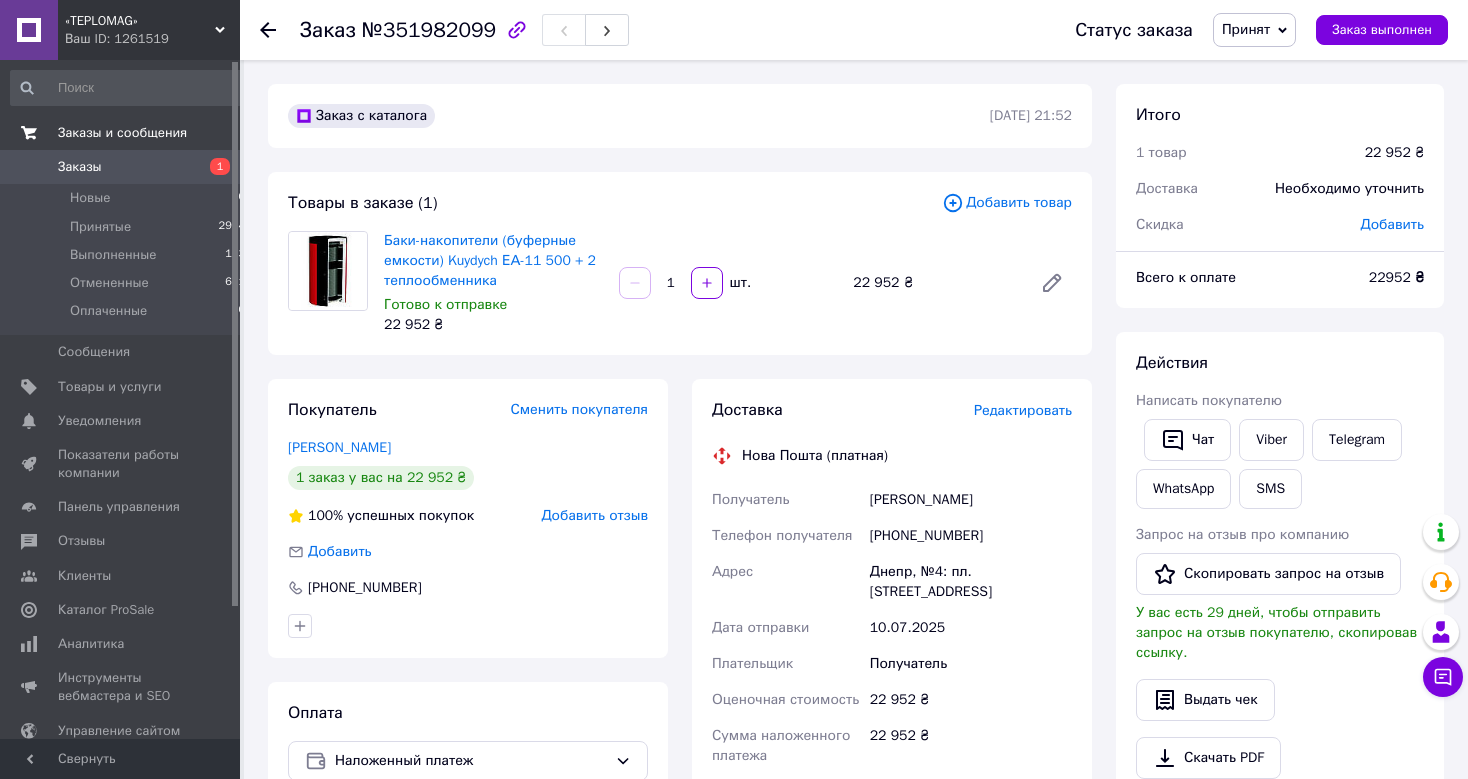 click on "Получатель" at bounding box center (787, 500) 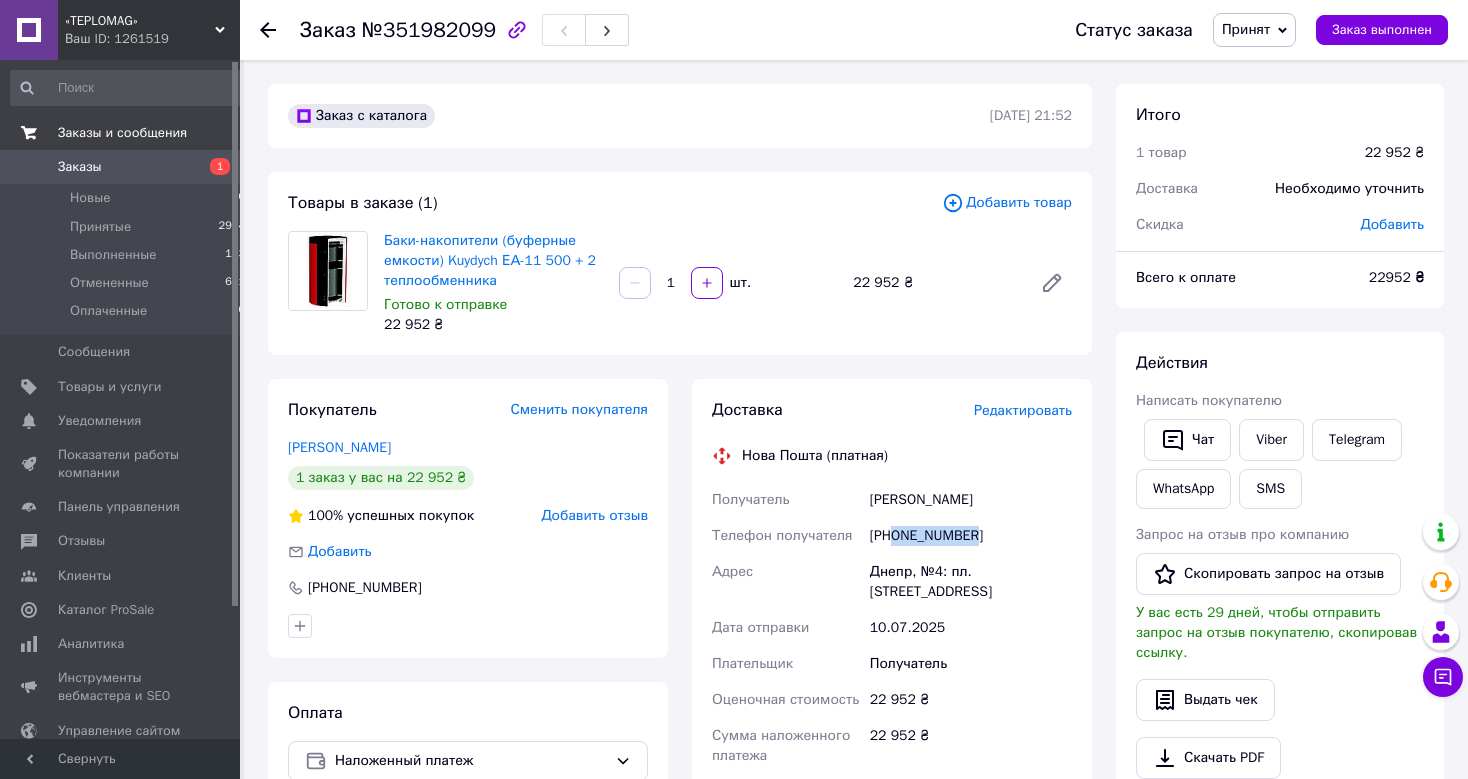 drag, startPoint x: 978, startPoint y: 532, endPoint x: 896, endPoint y: 538, distance: 82.219215 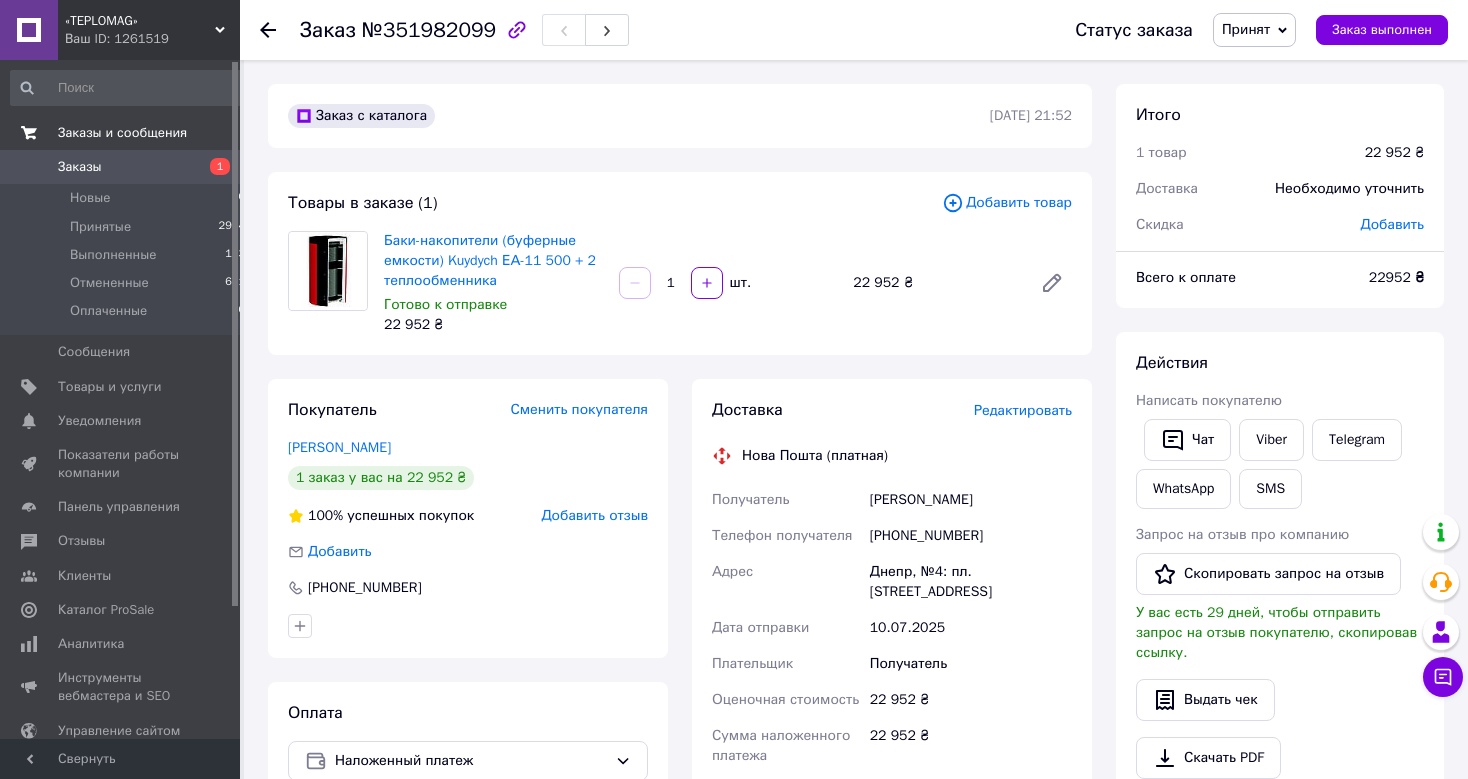 click on "Коломієць Василь" at bounding box center (971, 500) 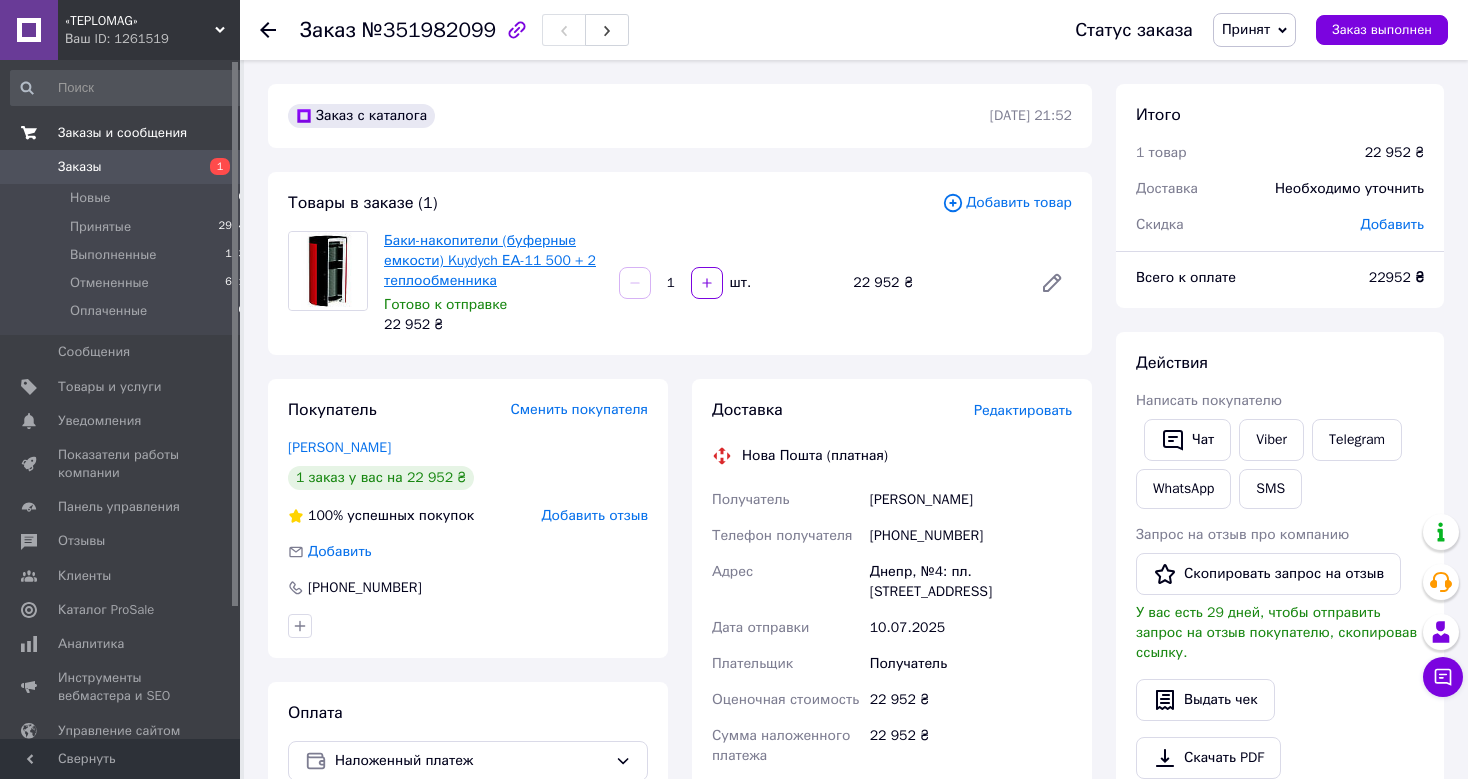 click on "Баки-накопители (буферные емкости) Kuydych ЕА-11 500 + 2 теплообменника" at bounding box center [490, 260] 